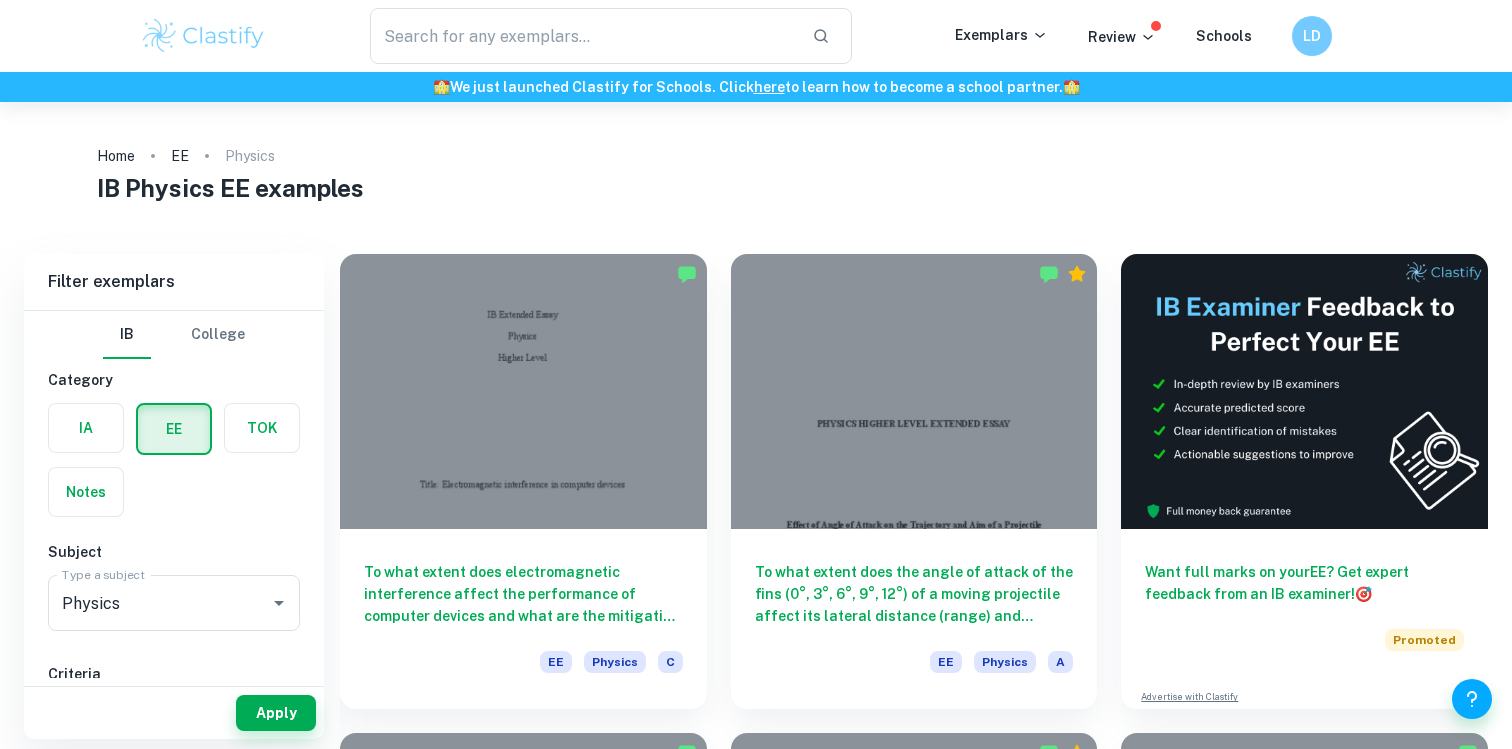 scroll, scrollTop: 0, scrollLeft: 0, axis: both 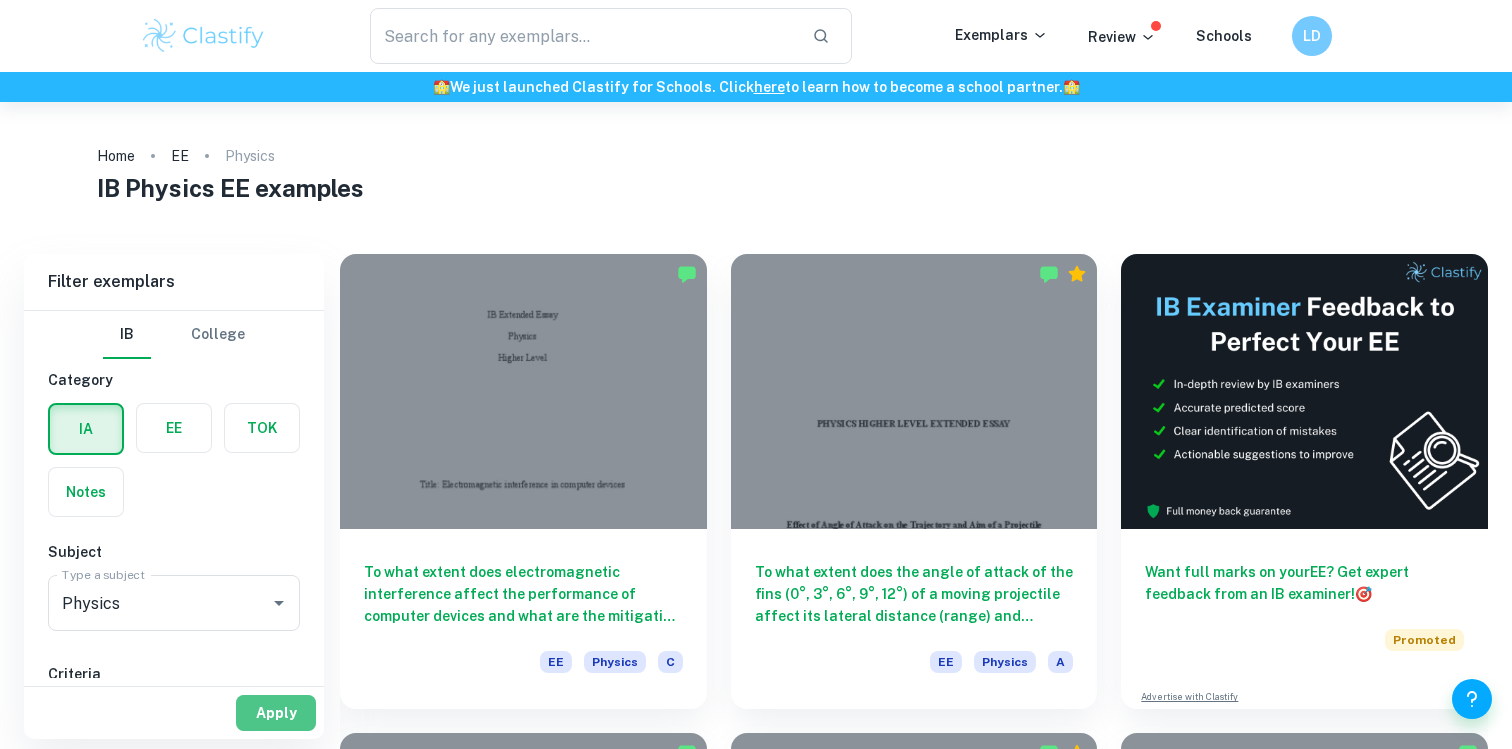 click on "Apply" at bounding box center [276, 713] 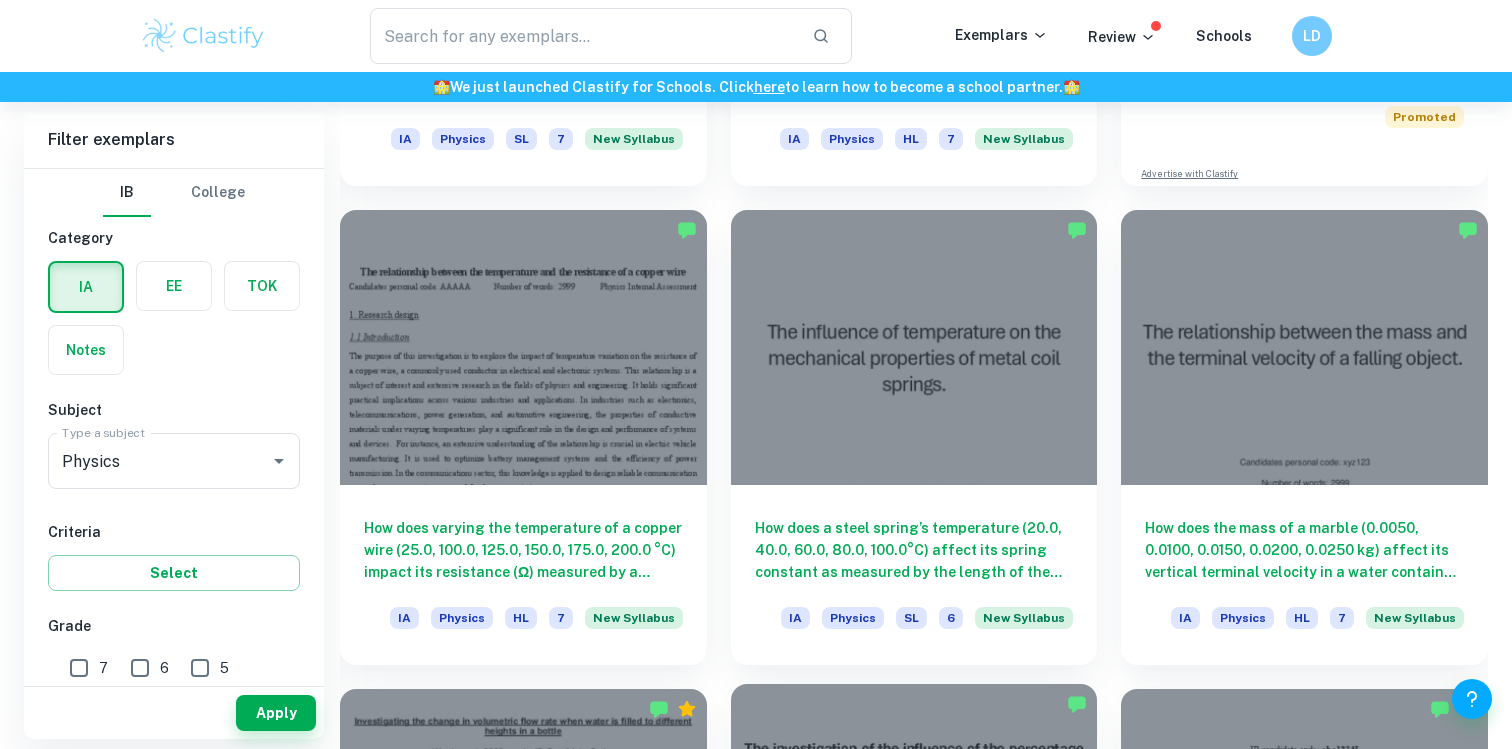 scroll, scrollTop: 997, scrollLeft: 0, axis: vertical 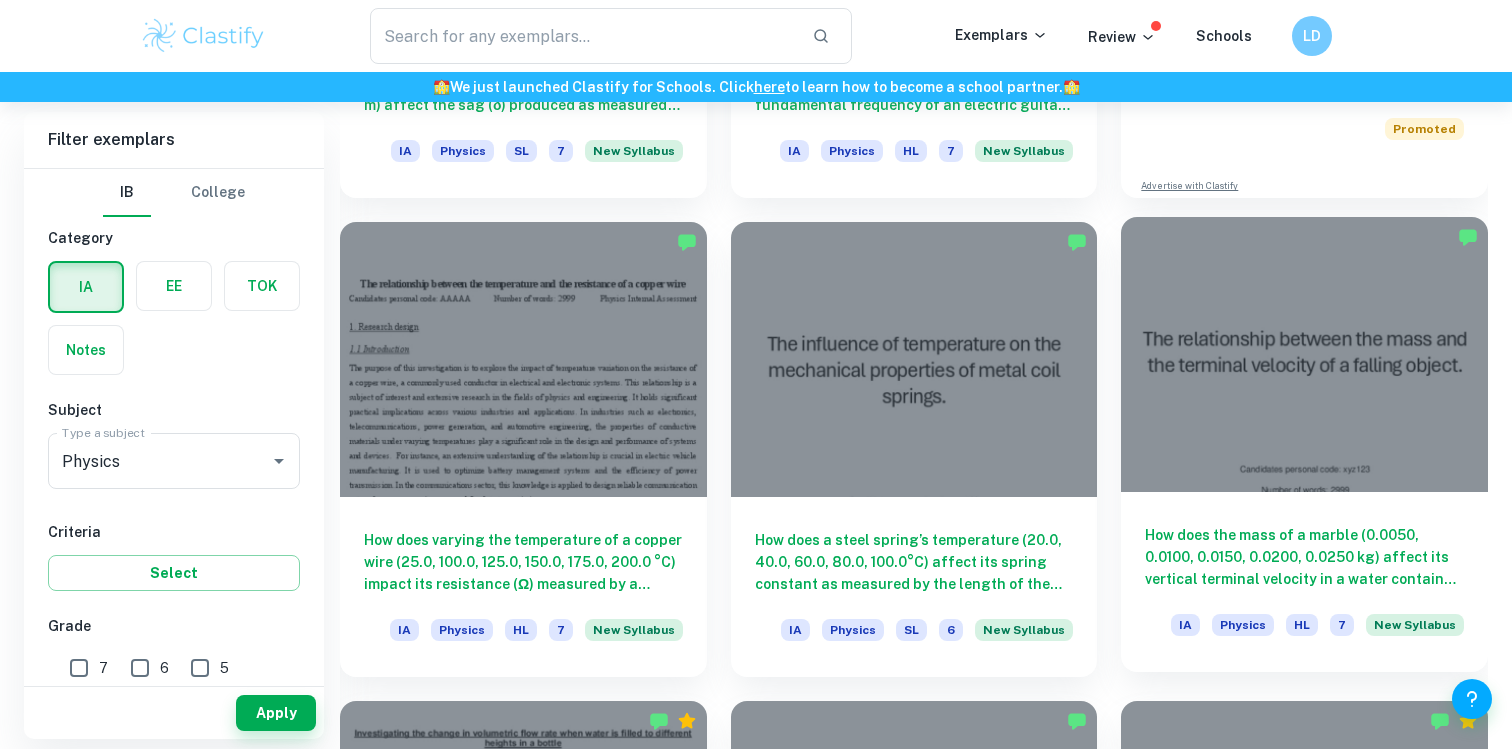 click at bounding box center (1304, 354) 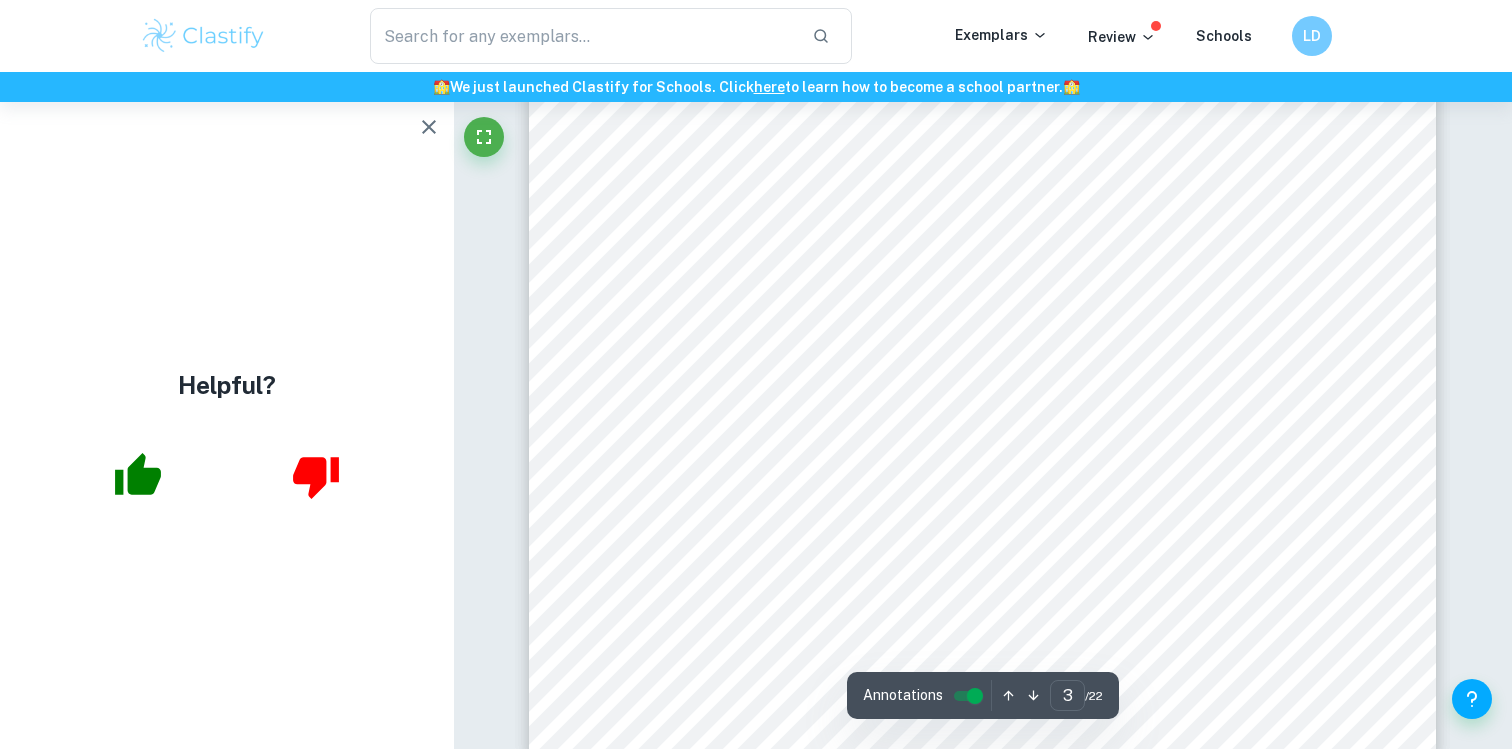 scroll, scrollTop: 3382, scrollLeft: 0, axis: vertical 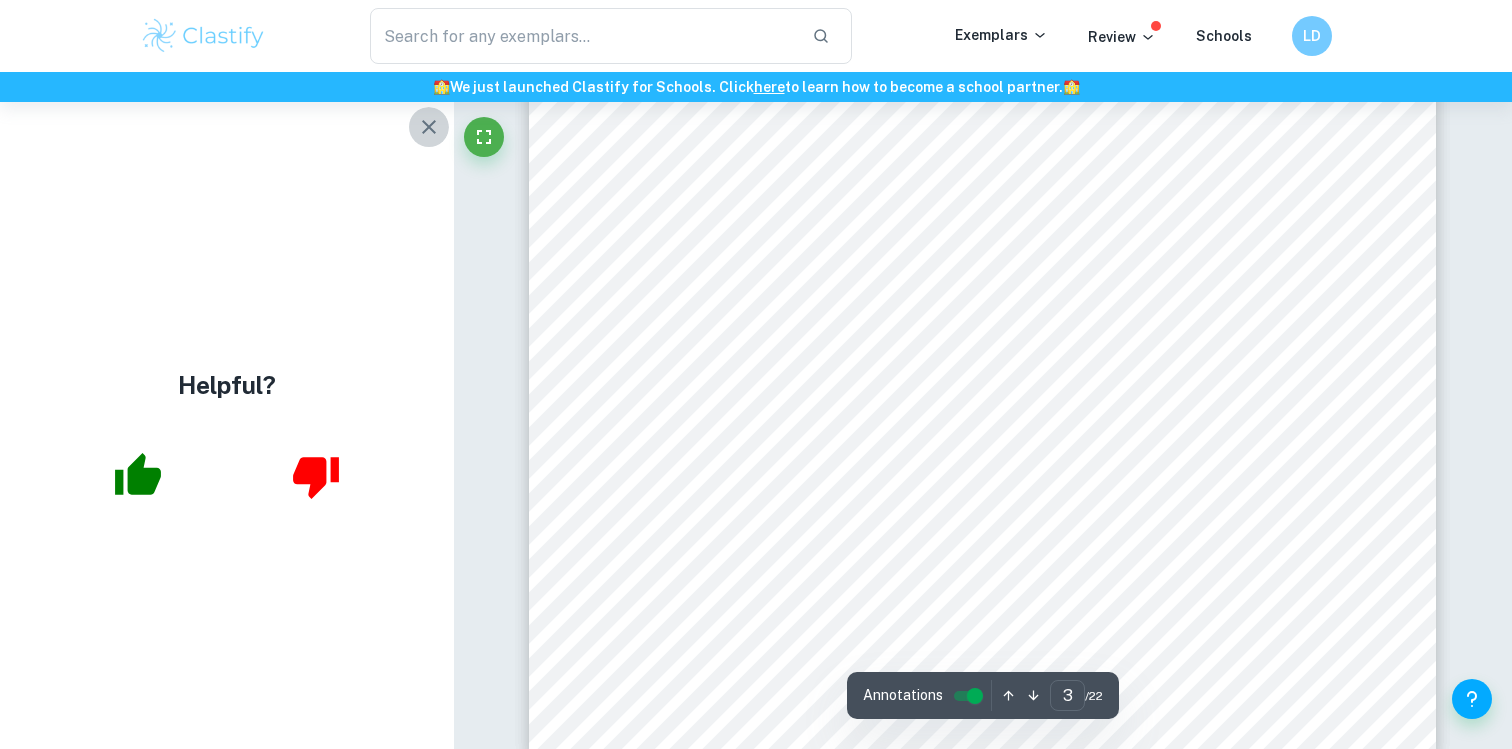click 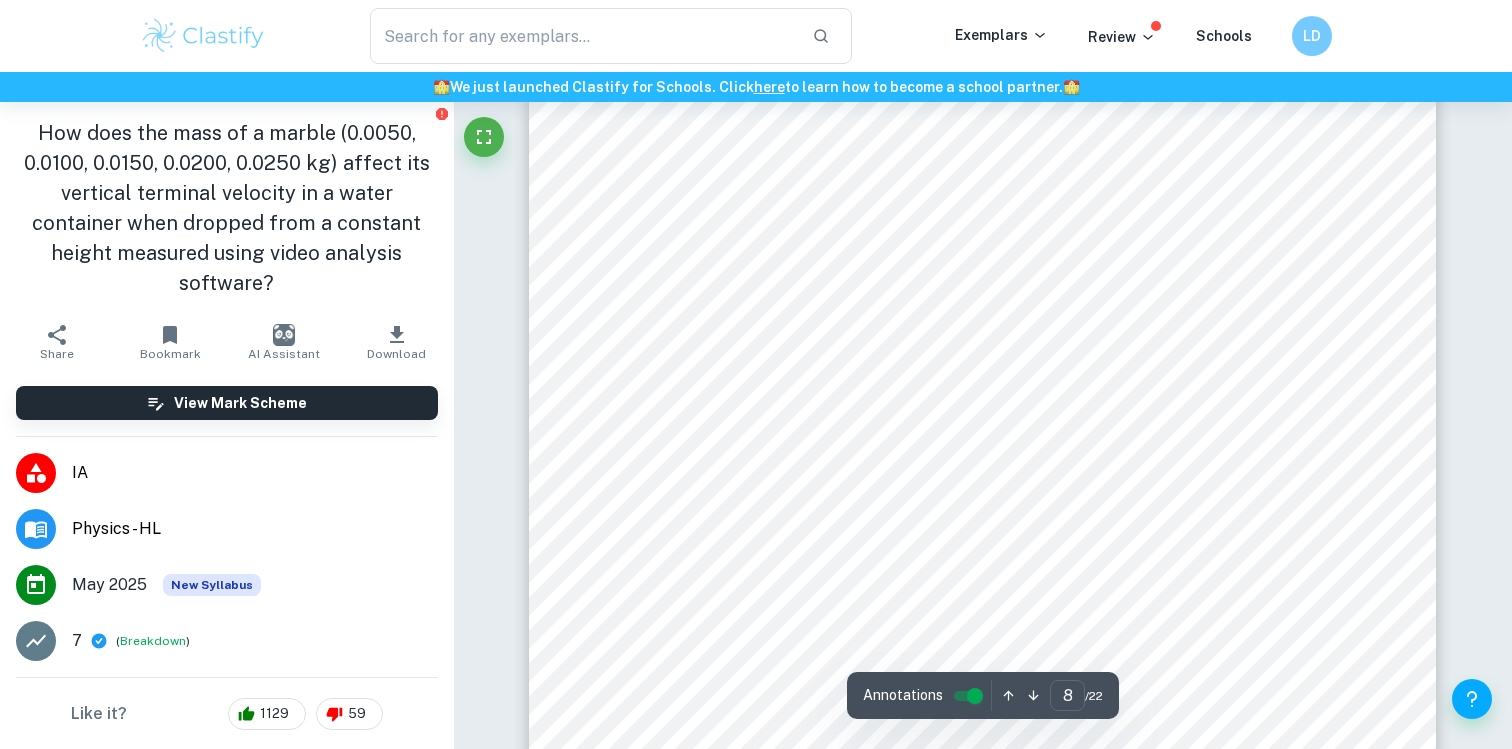 scroll, scrollTop: 9135, scrollLeft: 0, axis: vertical 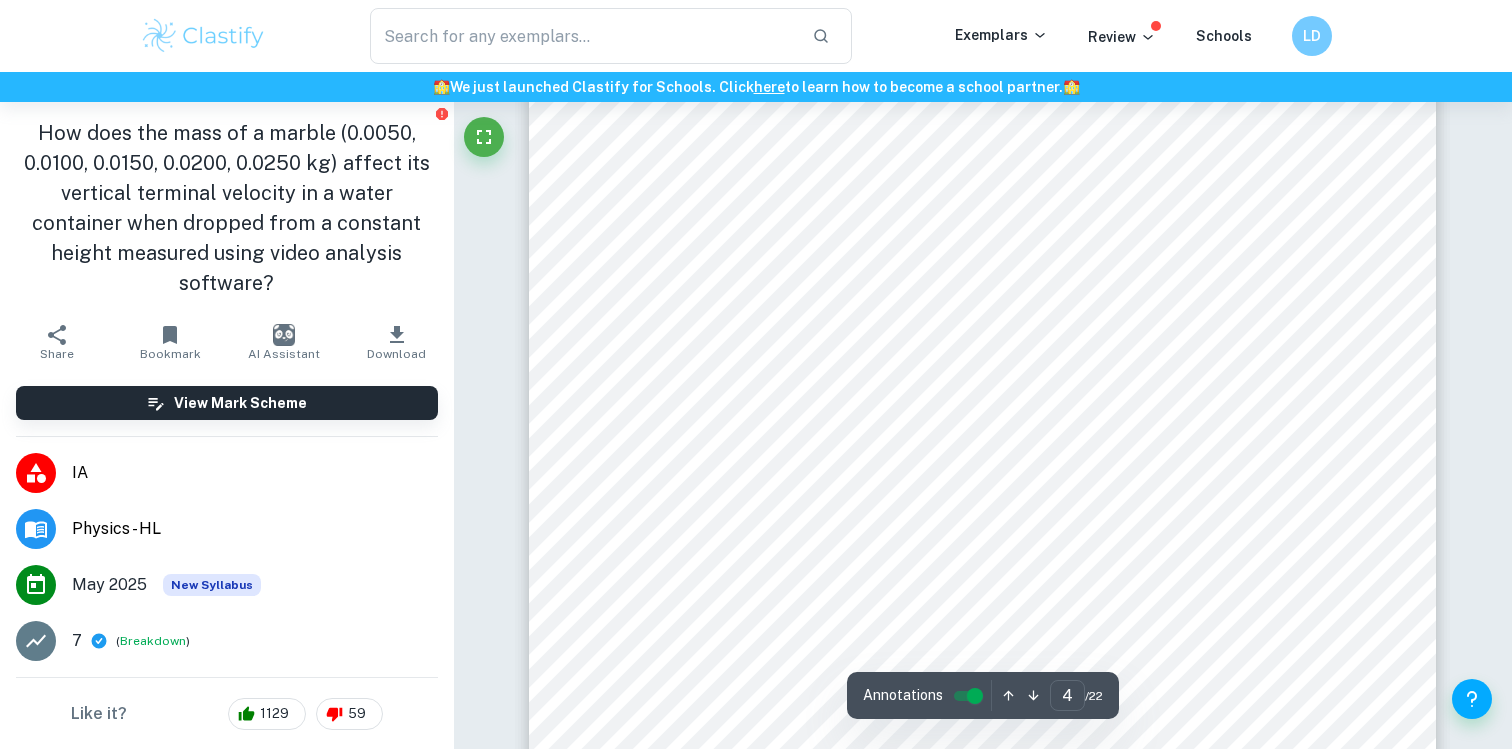 type on "3" 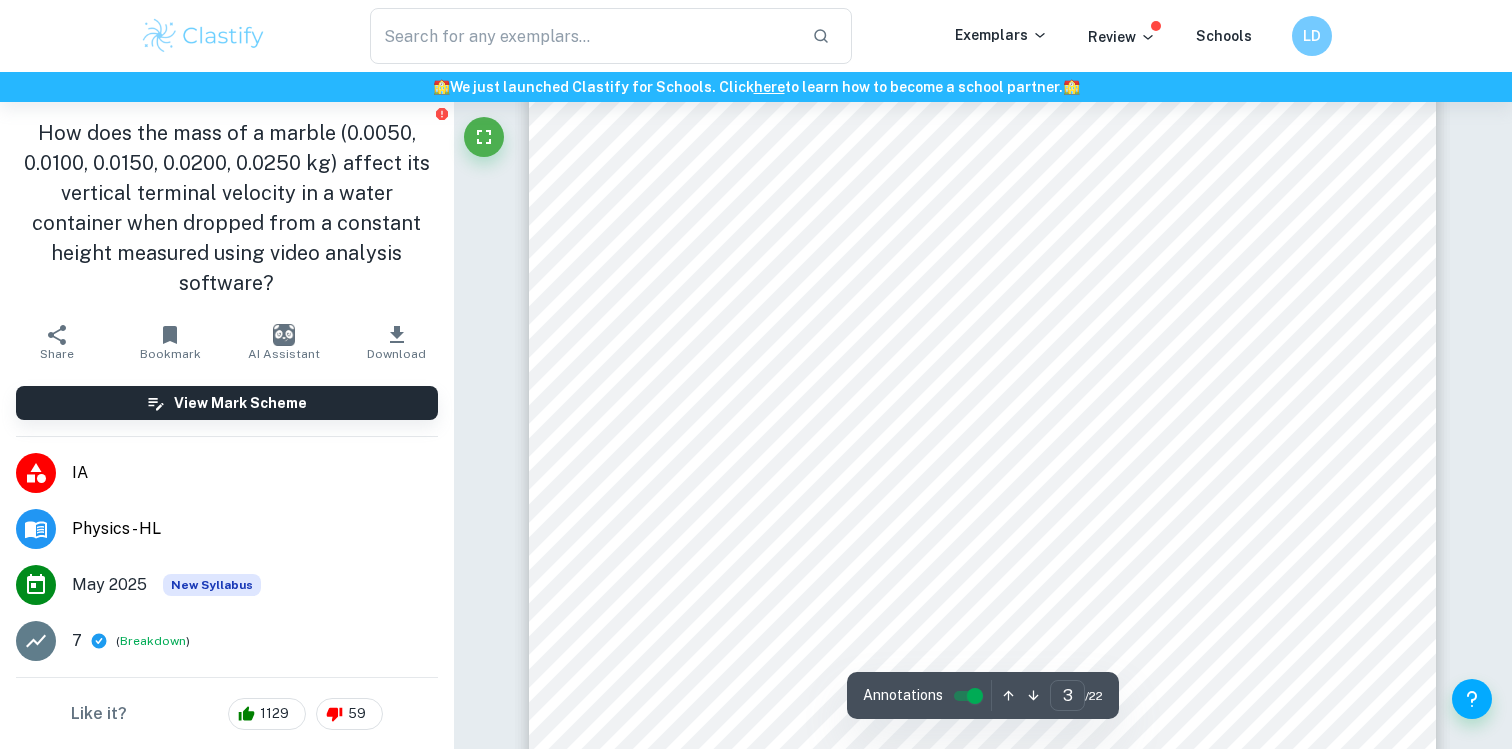 scroll, scrollTop: 3204, scrollLeft: 0, axis: vertical 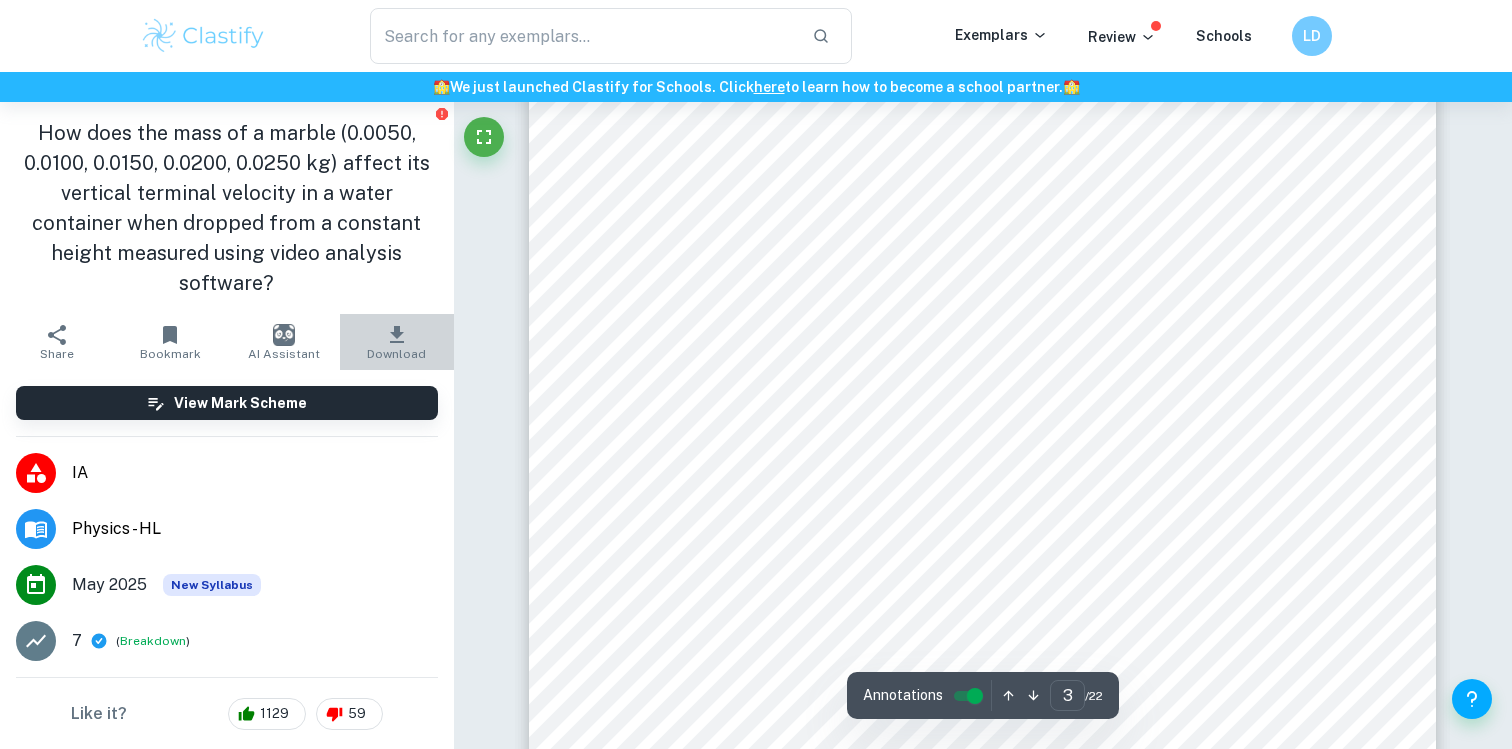 click 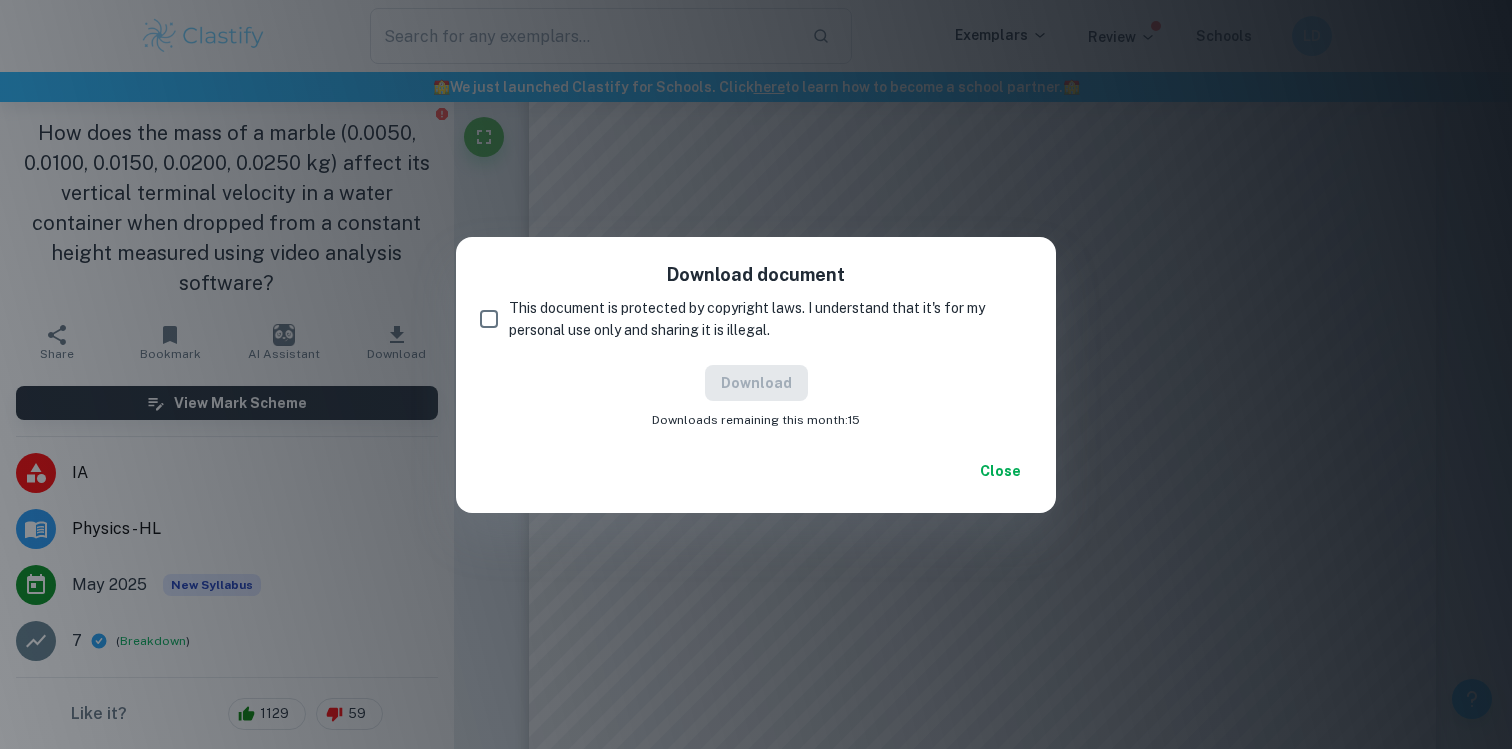 click on "This document is protected by copyright laws. I understand that it's for my personal use only and sharing it is illegal." at bounding box center (762, 319) 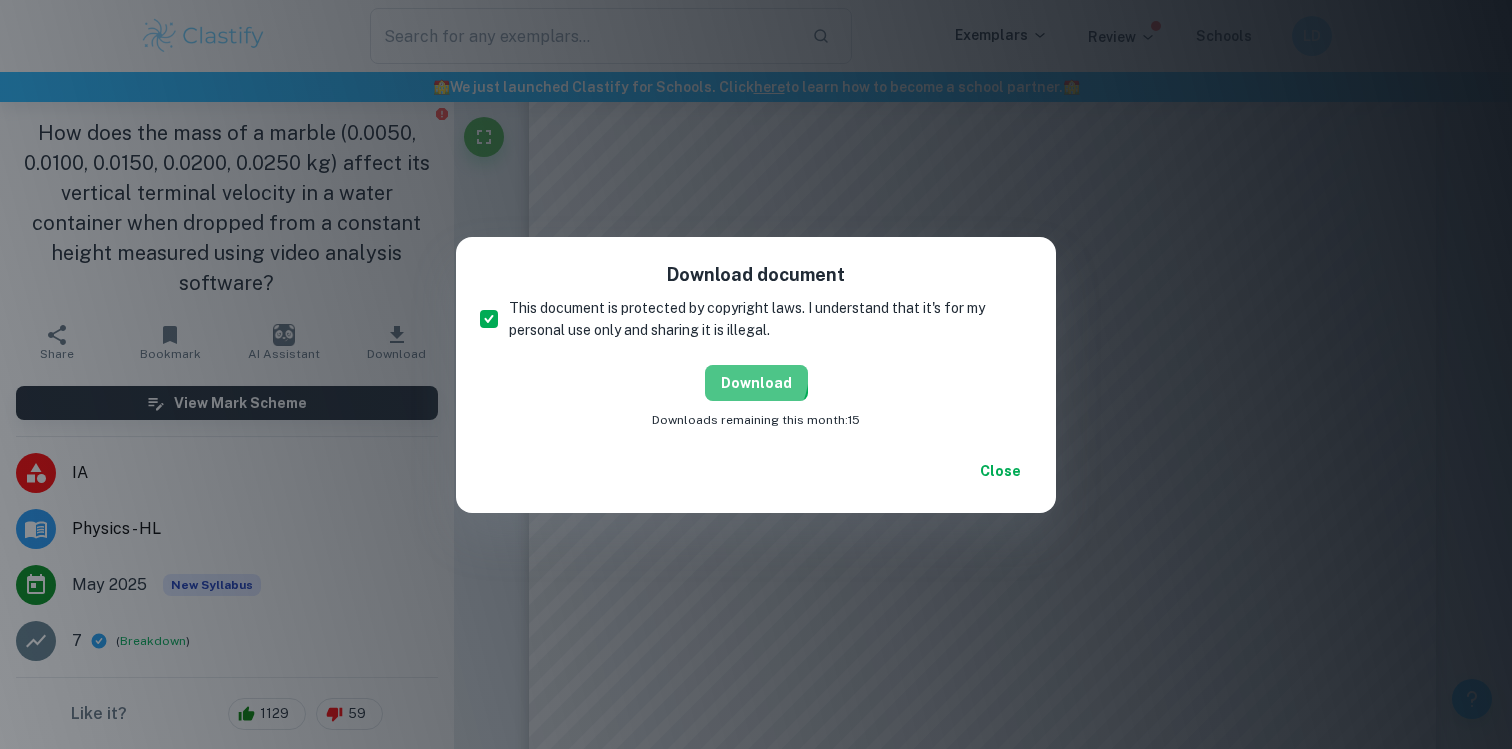 click on "Download" at bounding box center [756, 383] 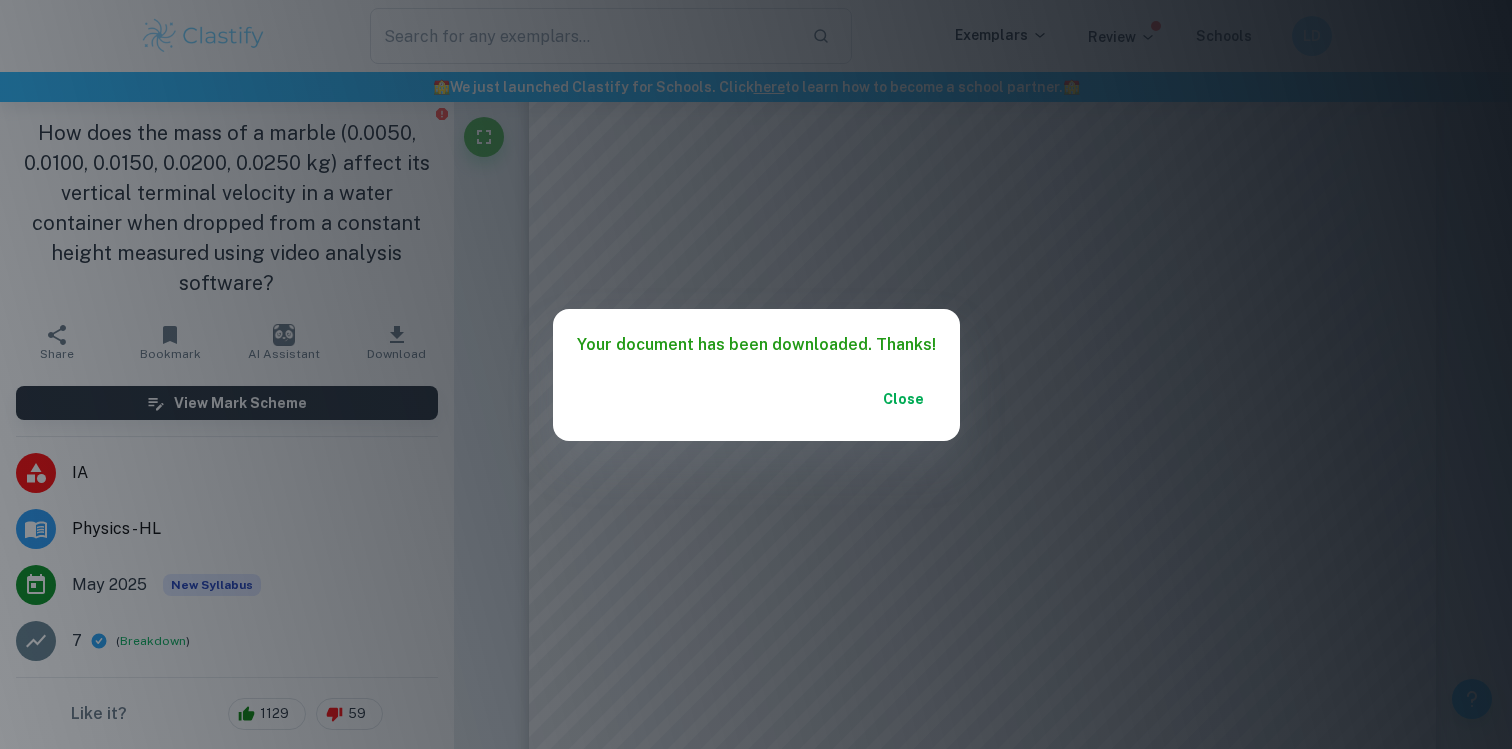 click on "Your document has been downloaded. Thanks! Close" at bounding box center [756, 374] 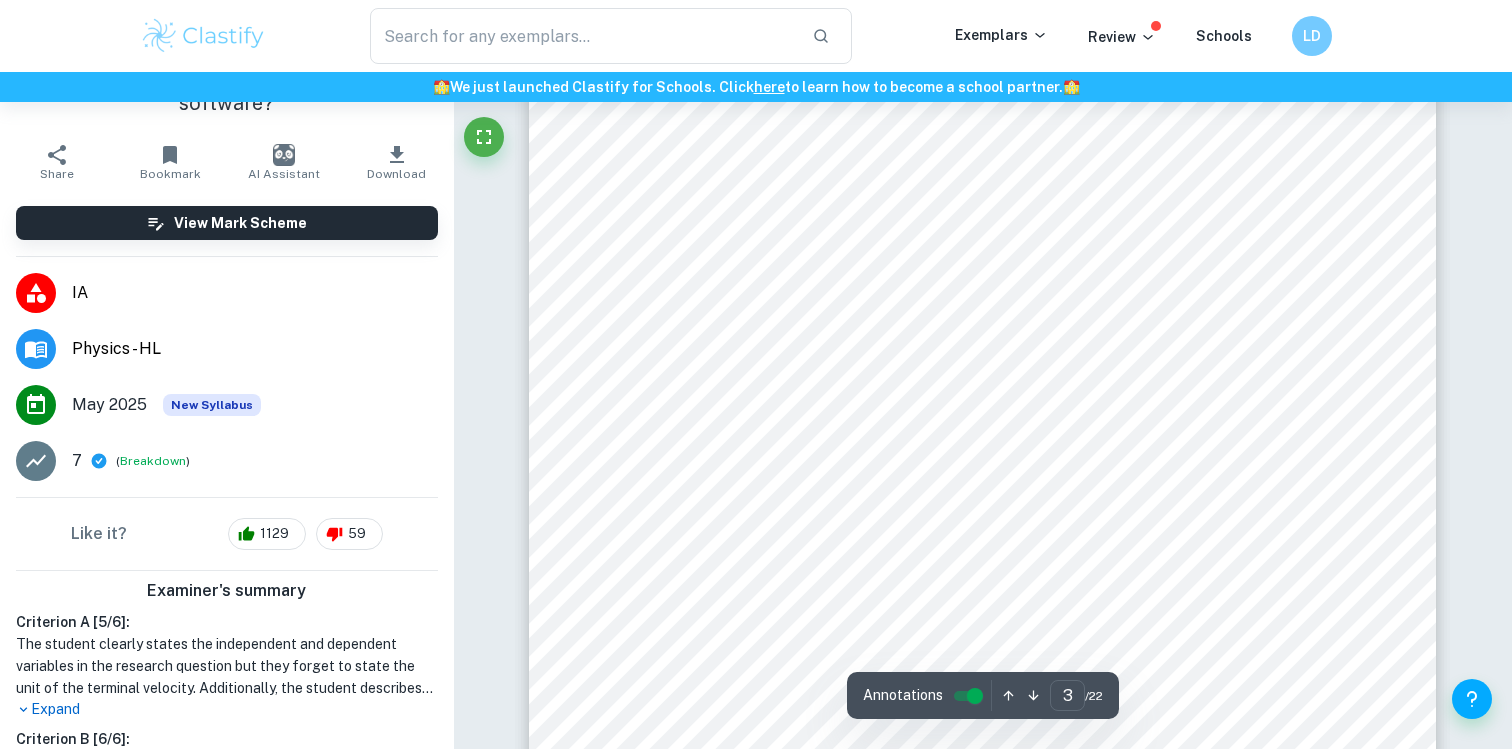 scroll, scrollTop: 222, scrollLeft: 0, axis: vertical 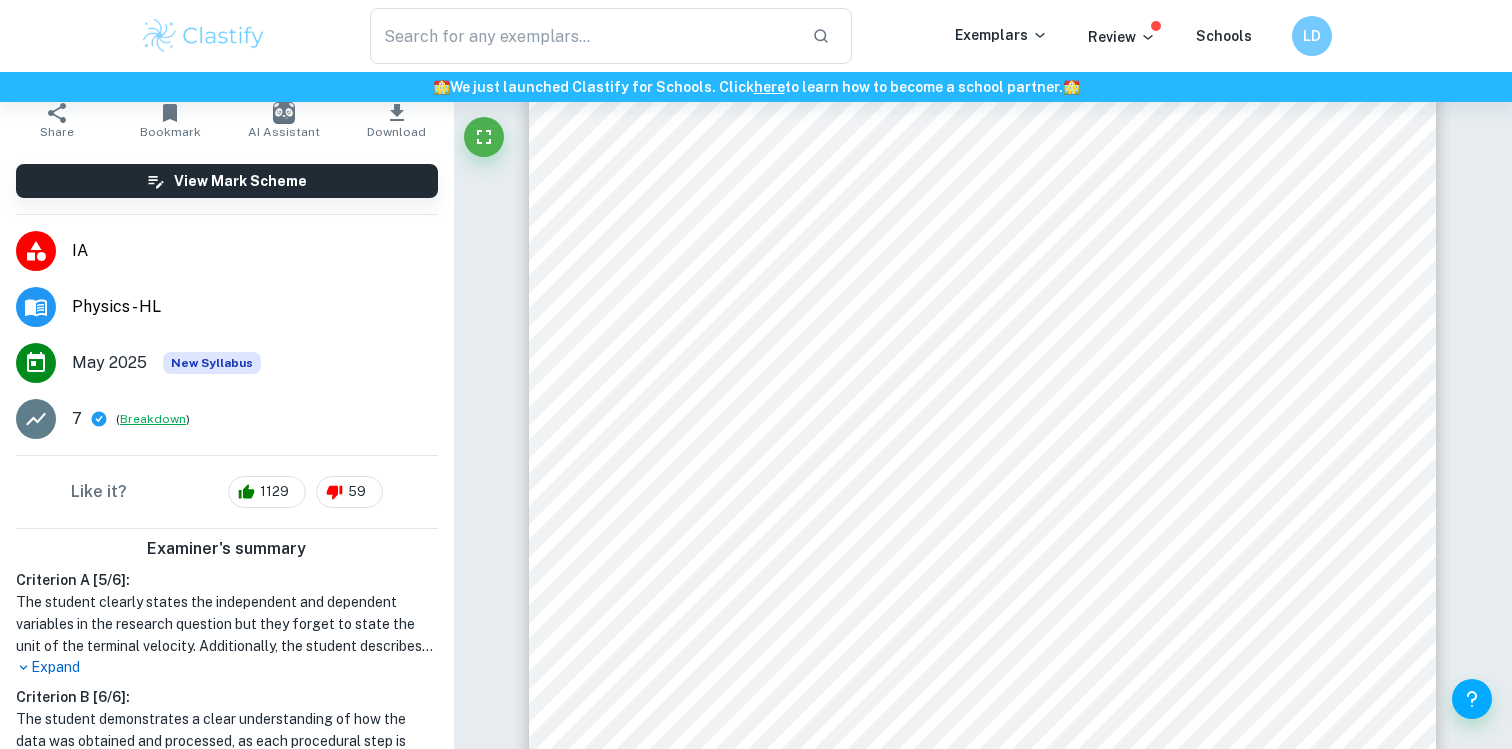 click on "Breakdown" at bounding box center (153, 419) 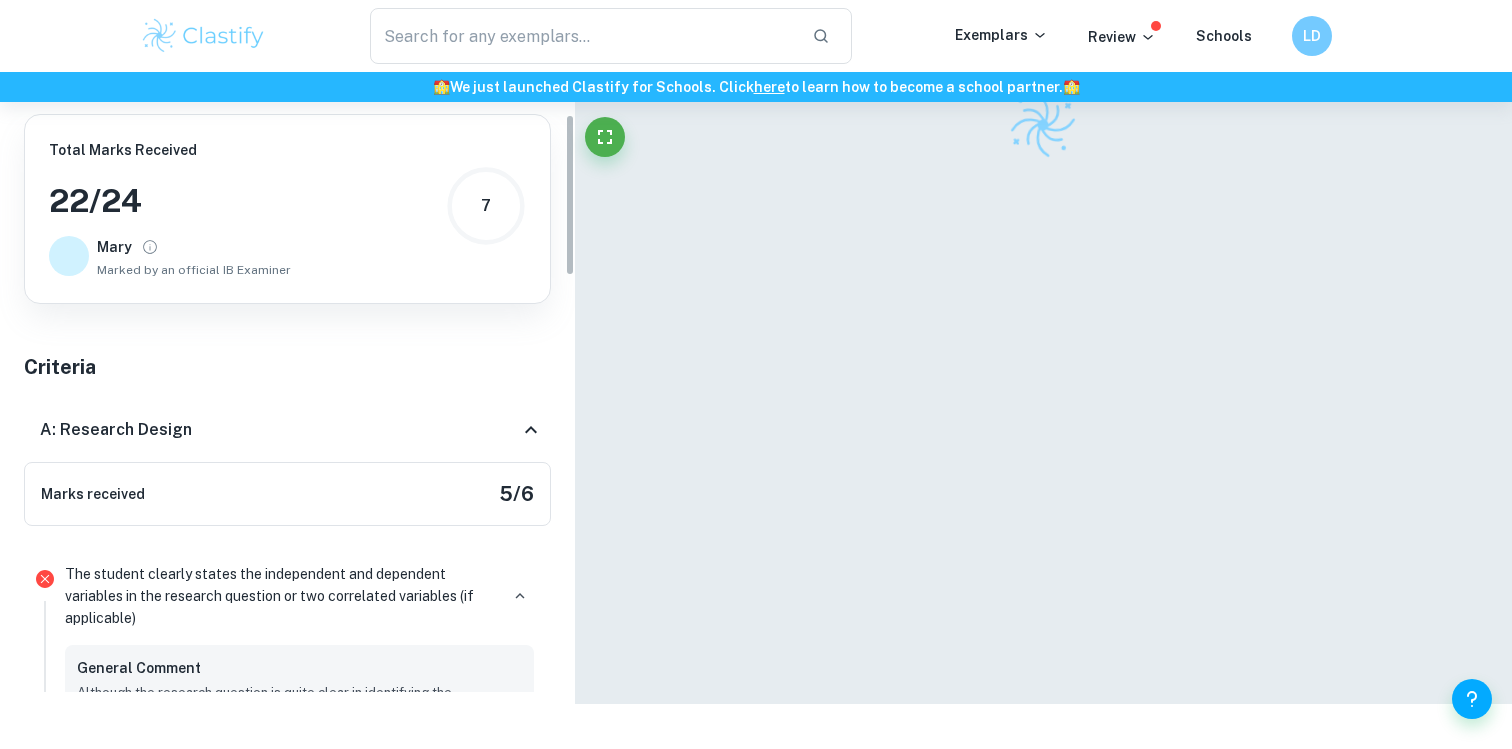 scroll, scrollTop: 102, scrollLeft: 0, axis: vertical 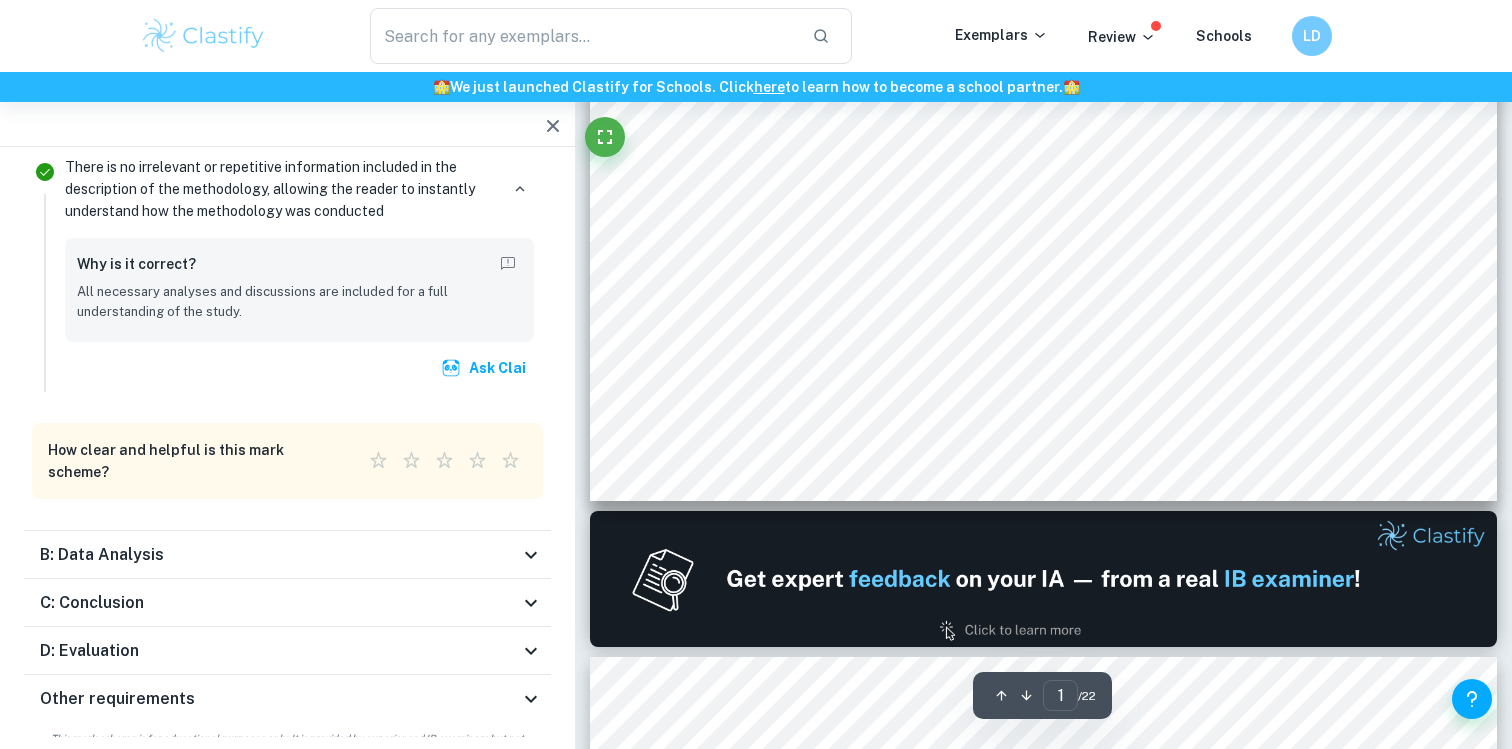click on "B: Data Analysis" at bounding box center (279, 555) 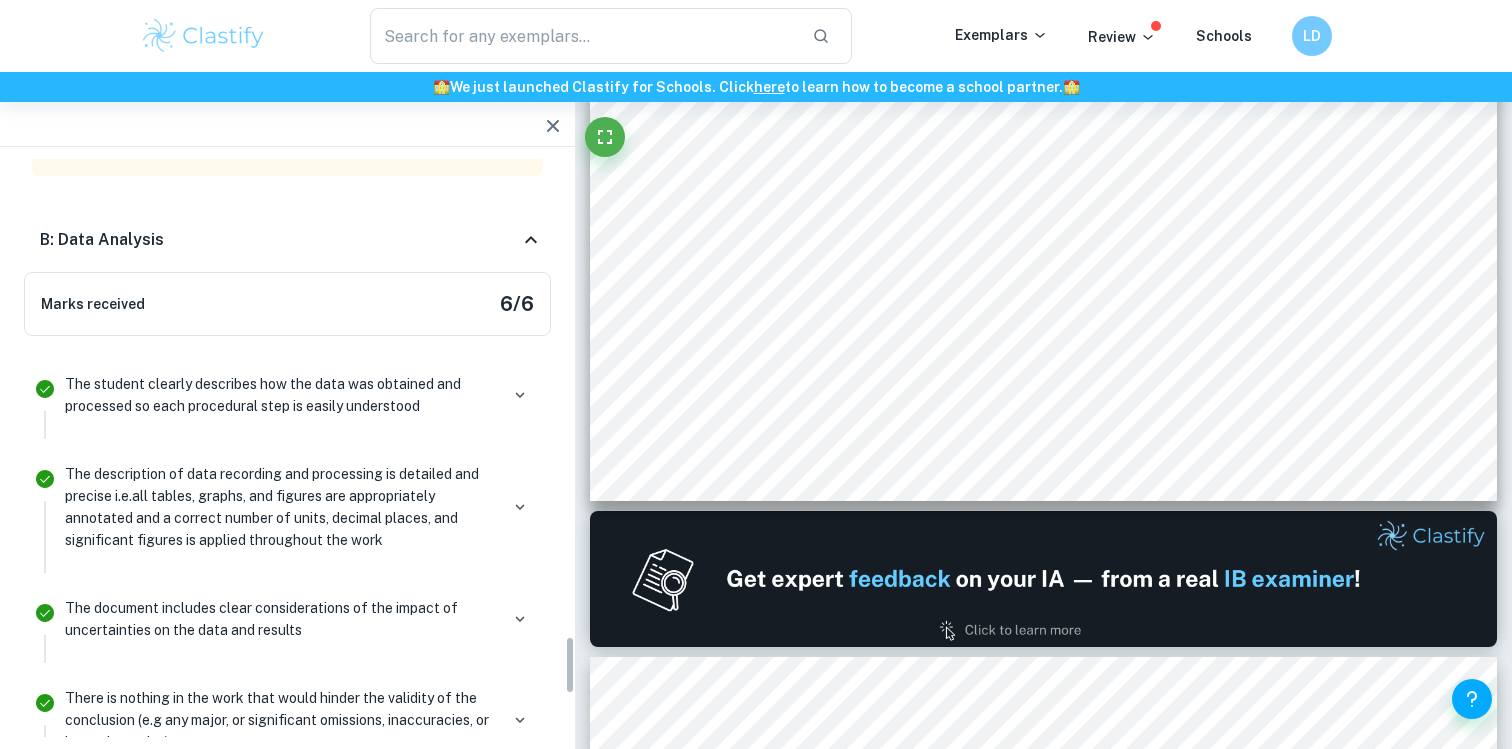 scroll, scrollTop: 4728, scrollLeft: 0, axis: vertical 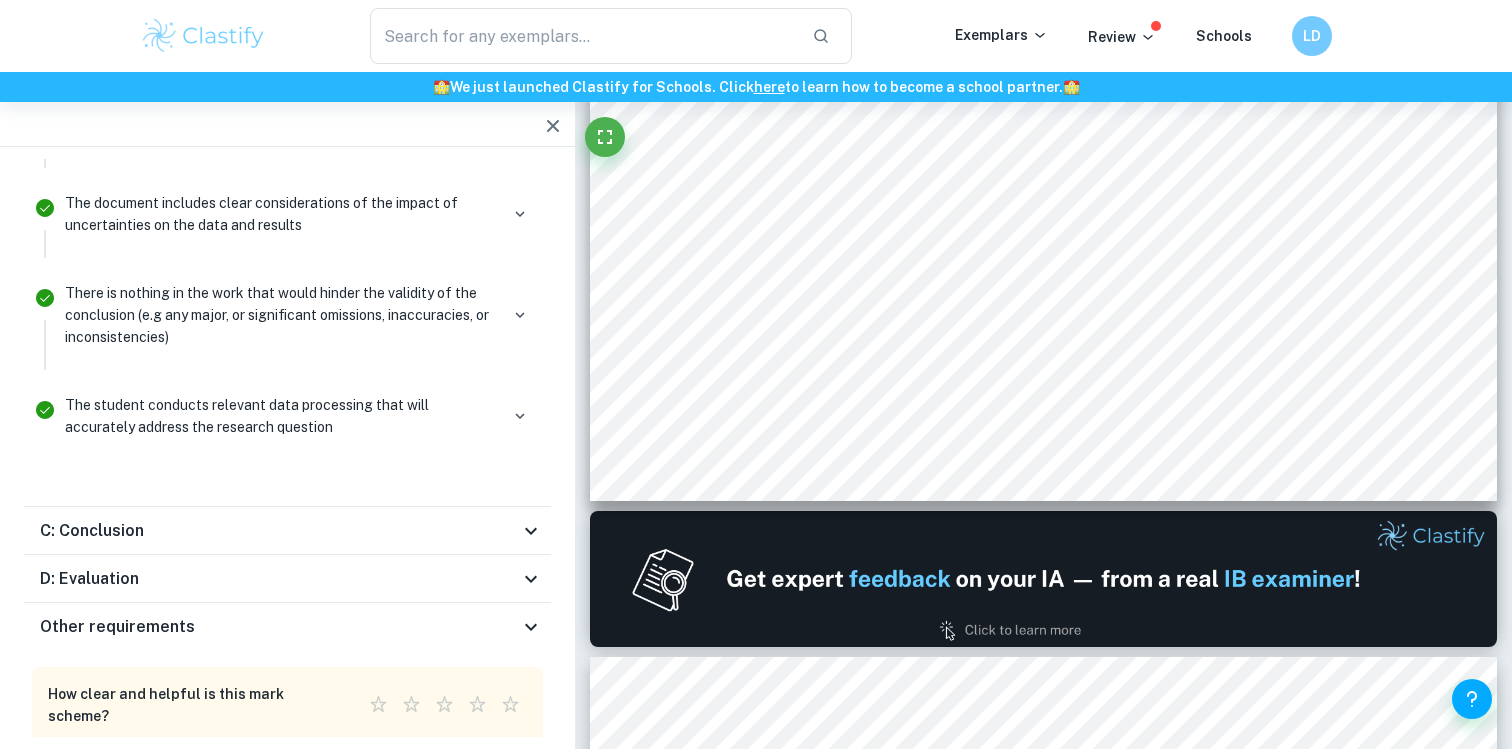 click on "C: Conclusion" at bounding box center (279, 531) 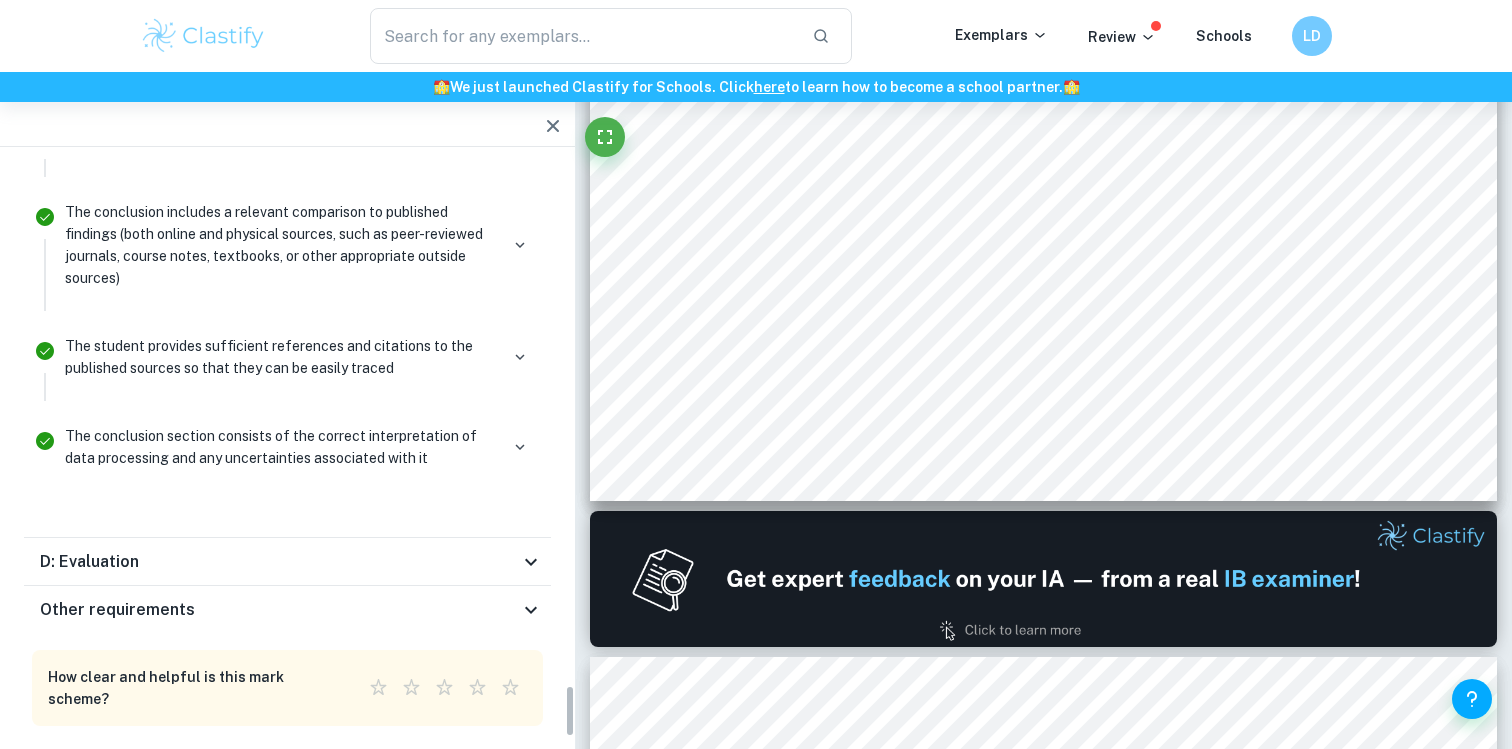 click on "D: Evaluation" at bounding box center (287, 562) 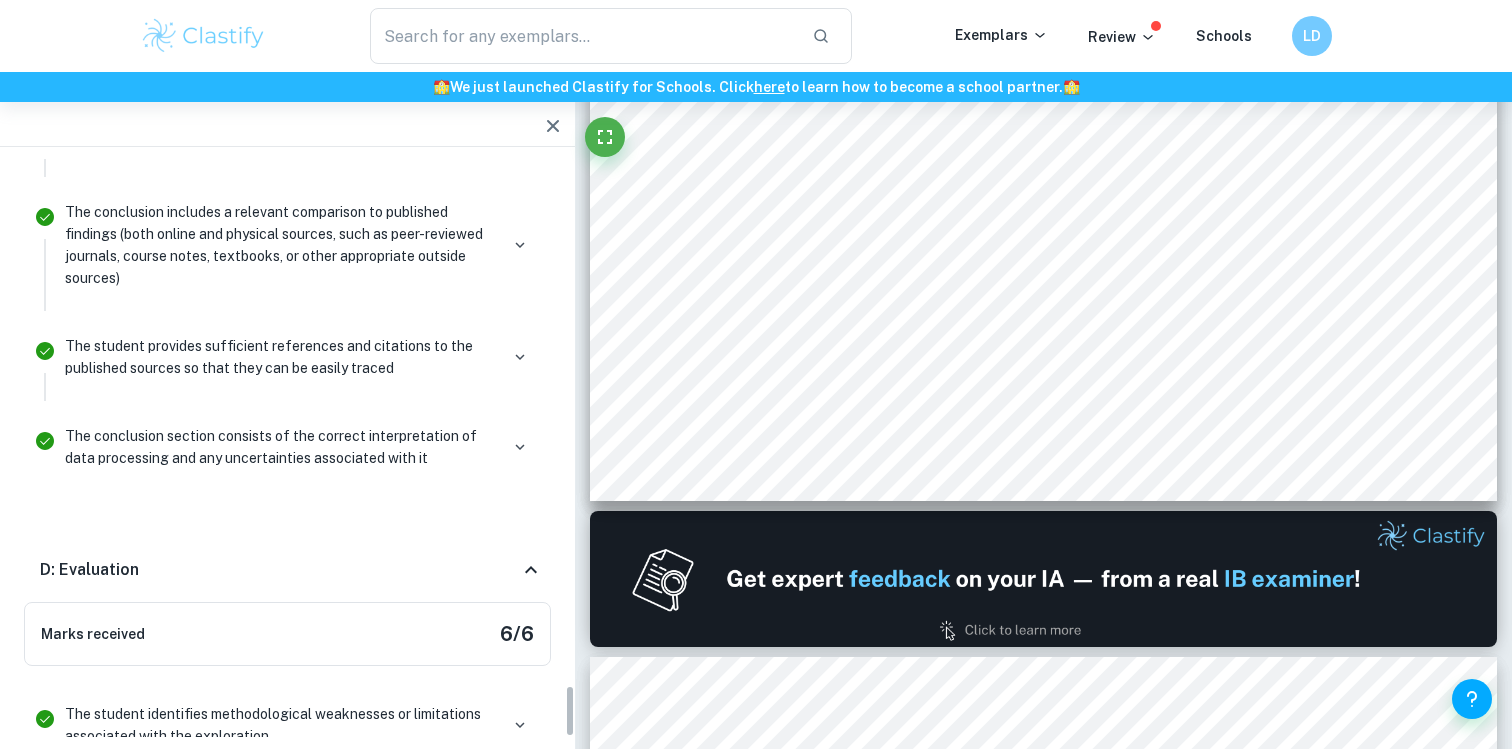 scroll, scrollTop: 6419, scrollLeft: 0, axis: vertical 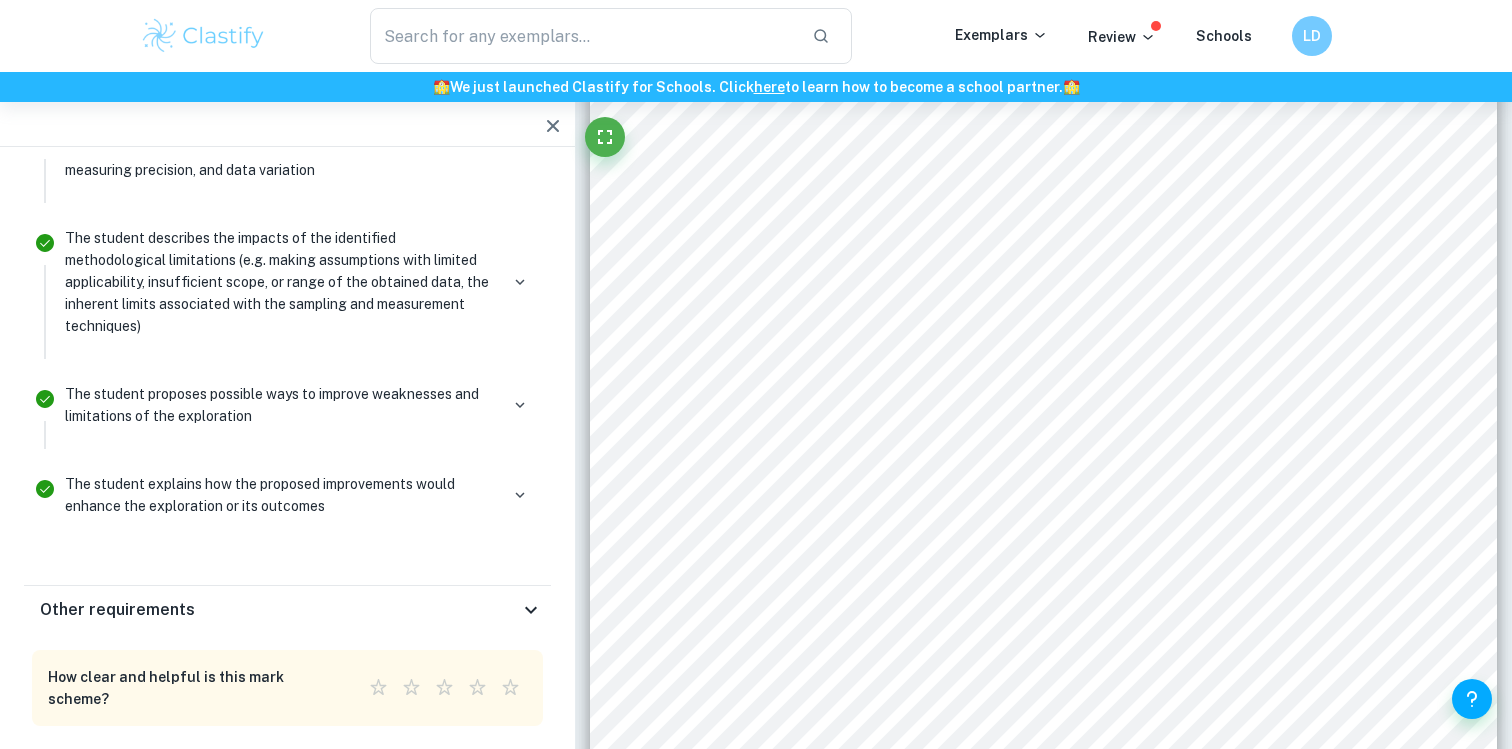 click on "Other requirements" at bounding box center (117, 610) 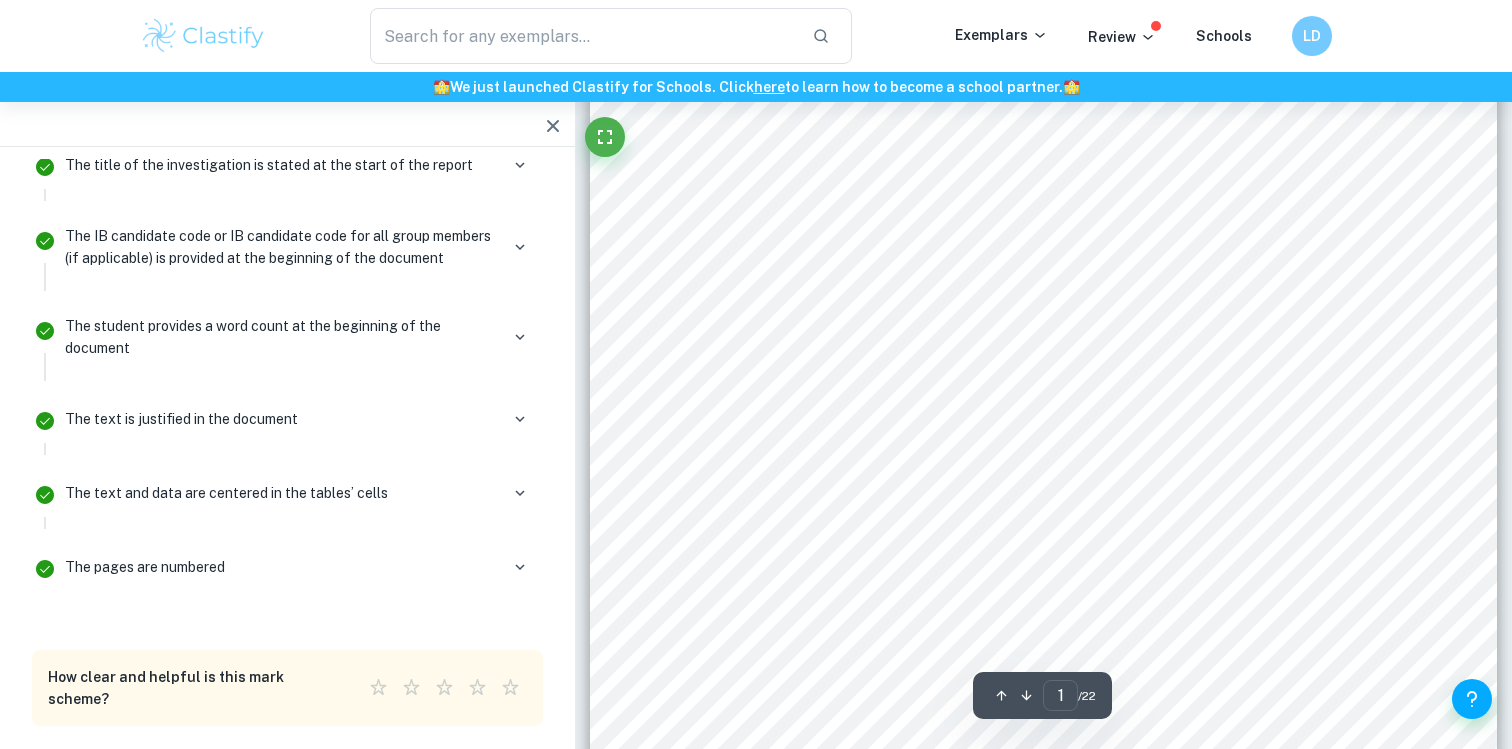 scroll, scrollTop: 408, scrollLeft: 0, axis: vertical 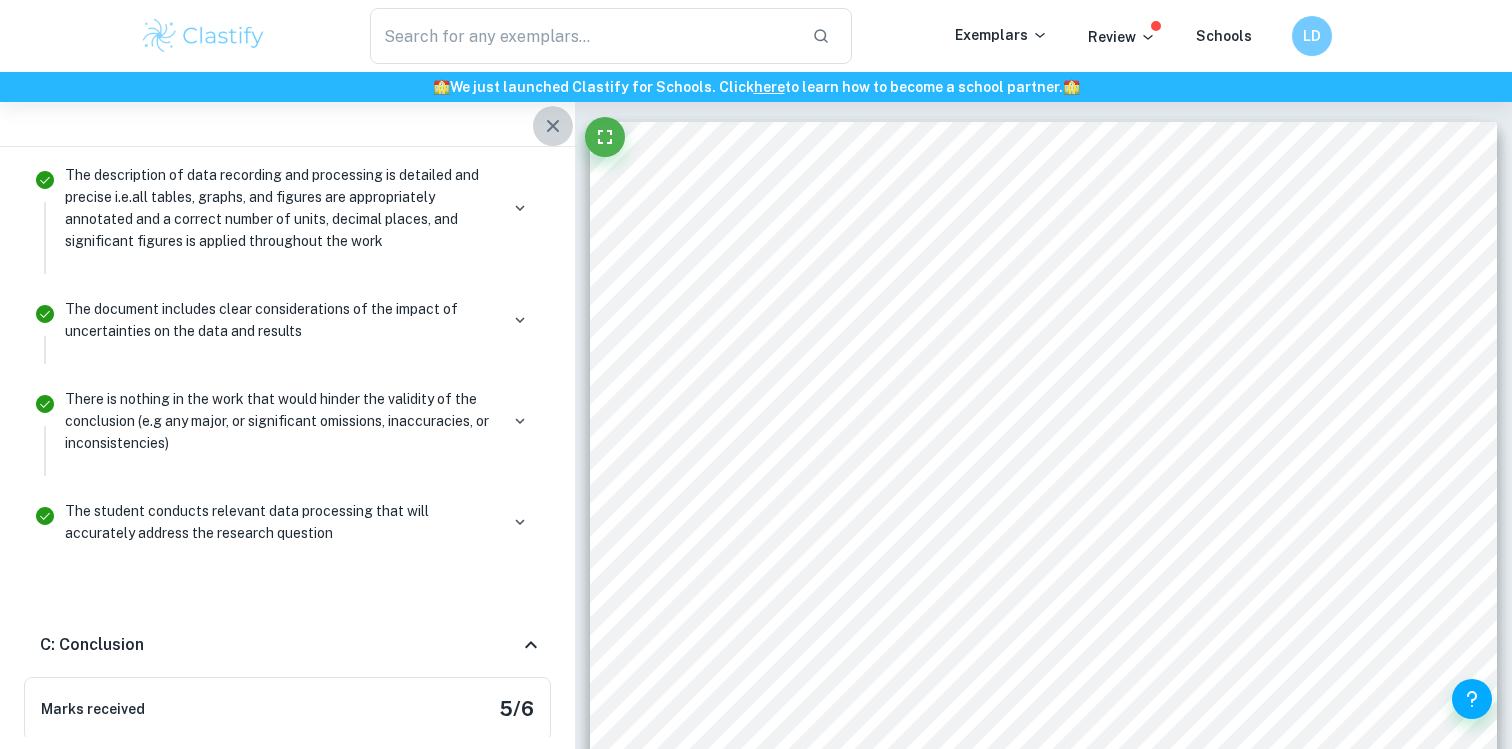 click 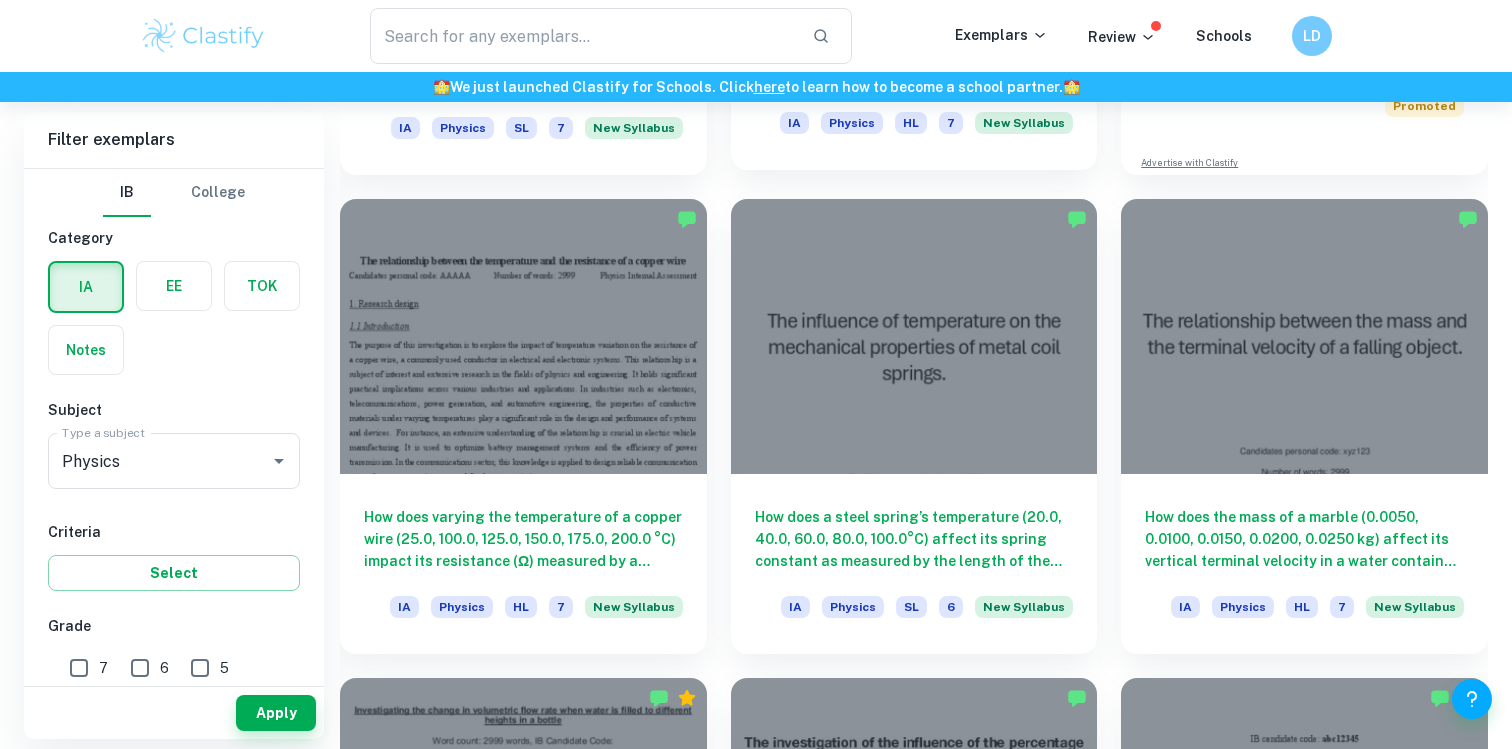 scroll, scrollTop: 1028, scrollLeft: 0, axis: vertical 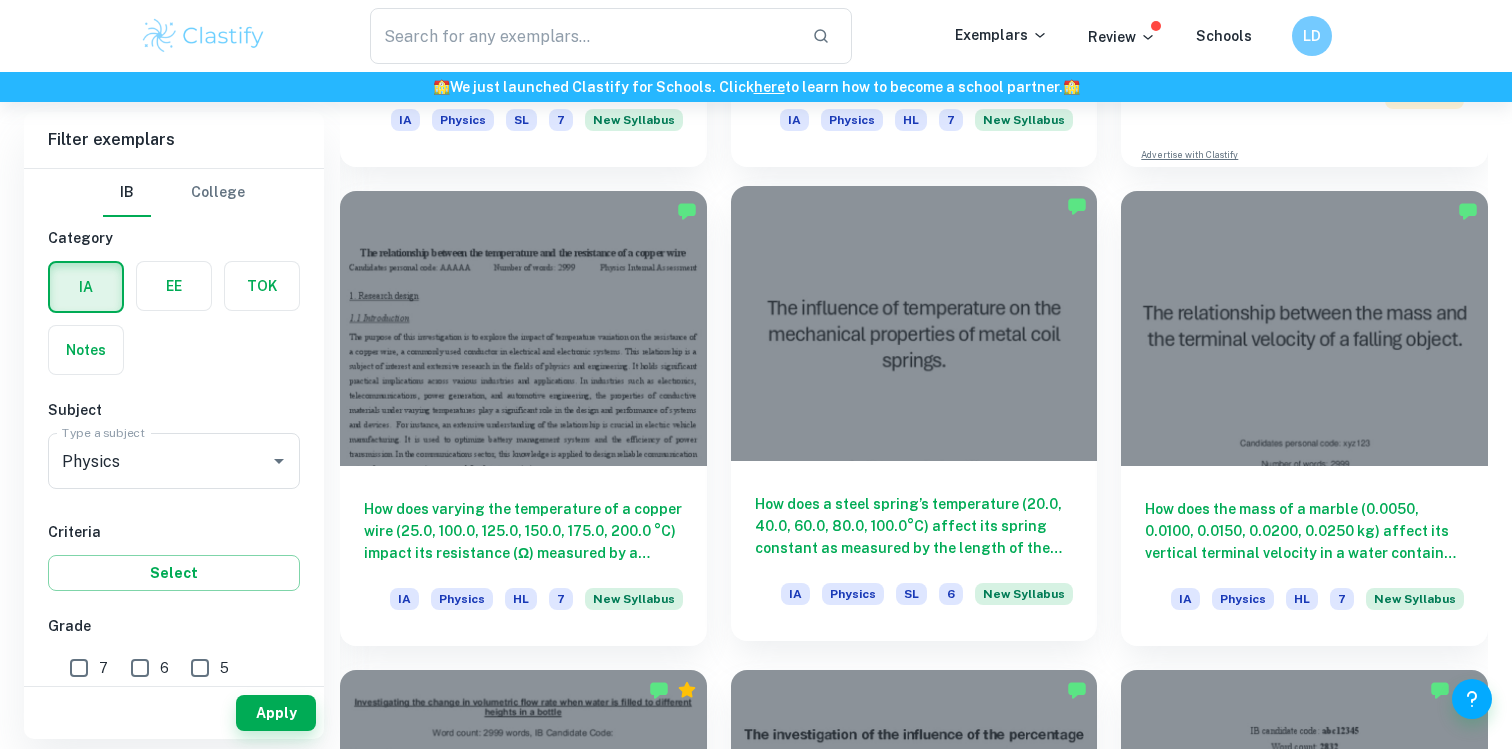 click at bounding box center (914, 323) 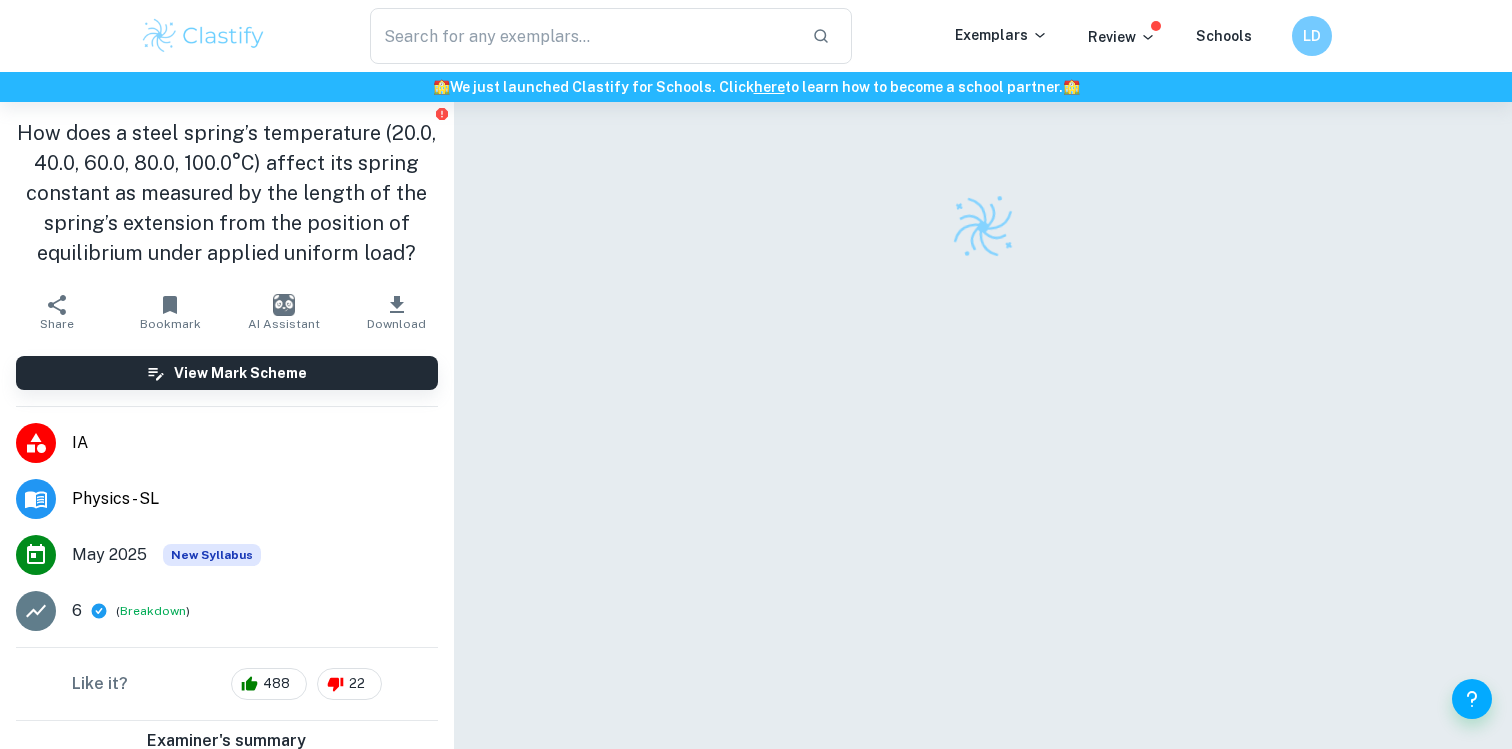 scroll, scrollTop: 30, scrollLeft: 0, axis: vertical 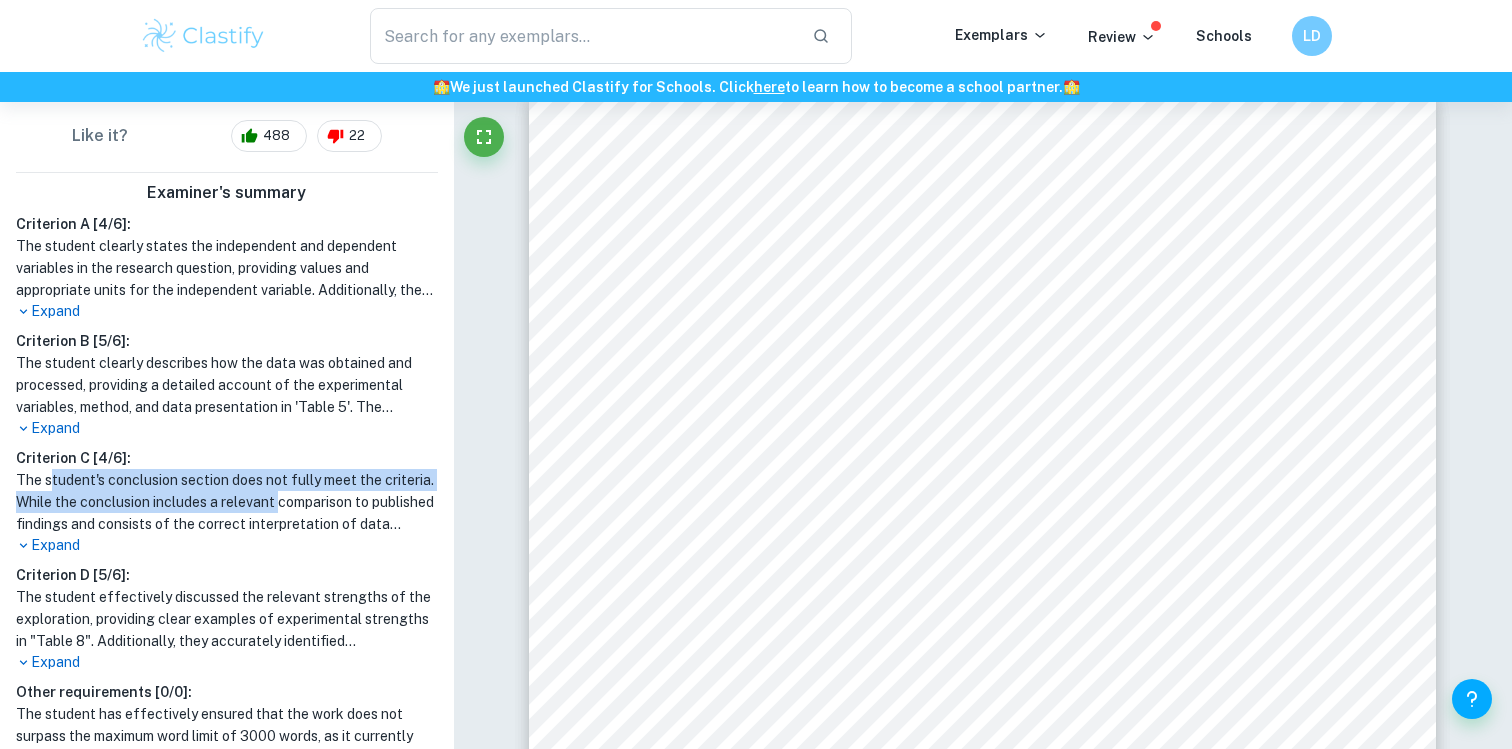drag, startPoint x: 52, startPoint y: 485, endPoint x: 278, endPoint y: 502, distance: 226.63847 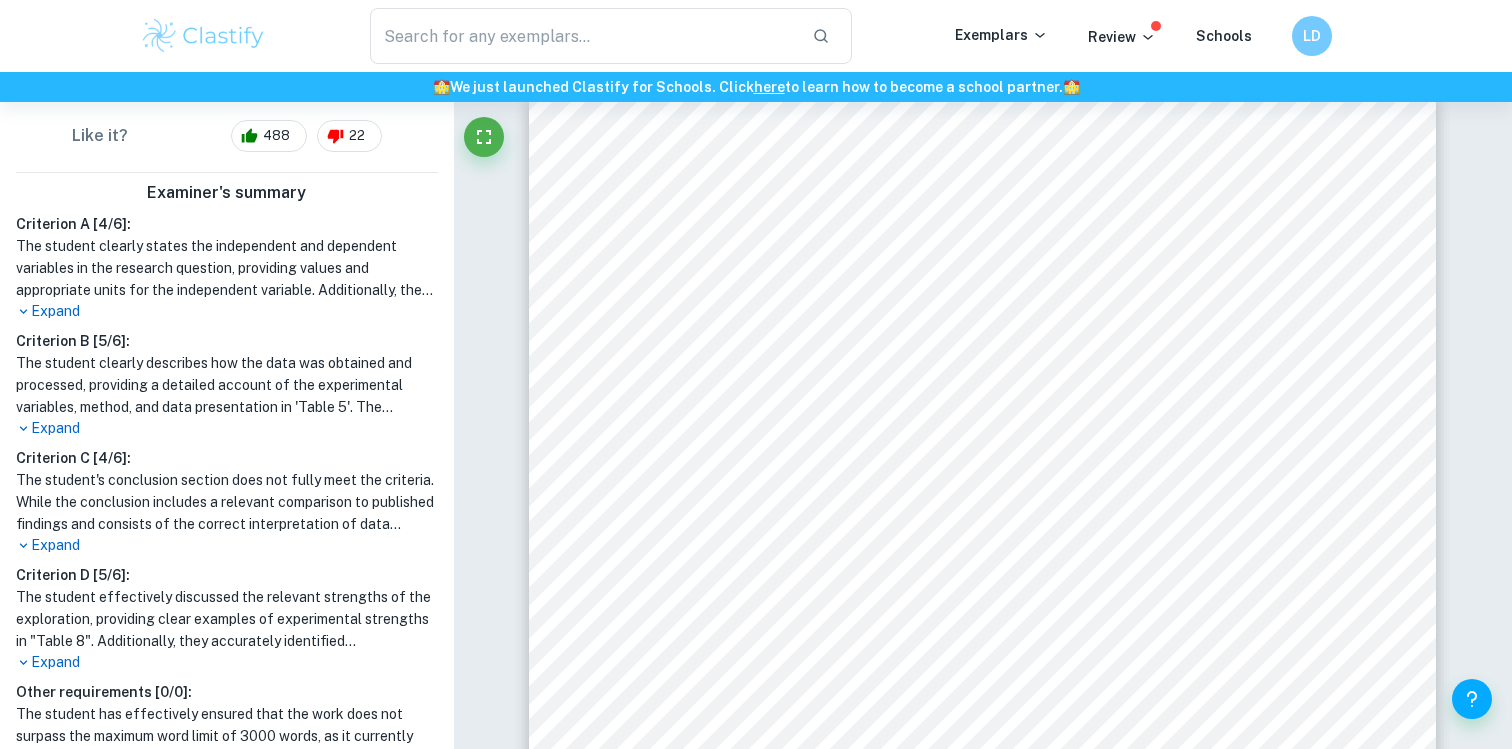 click on "Expand" at bounding box center (227, 545) 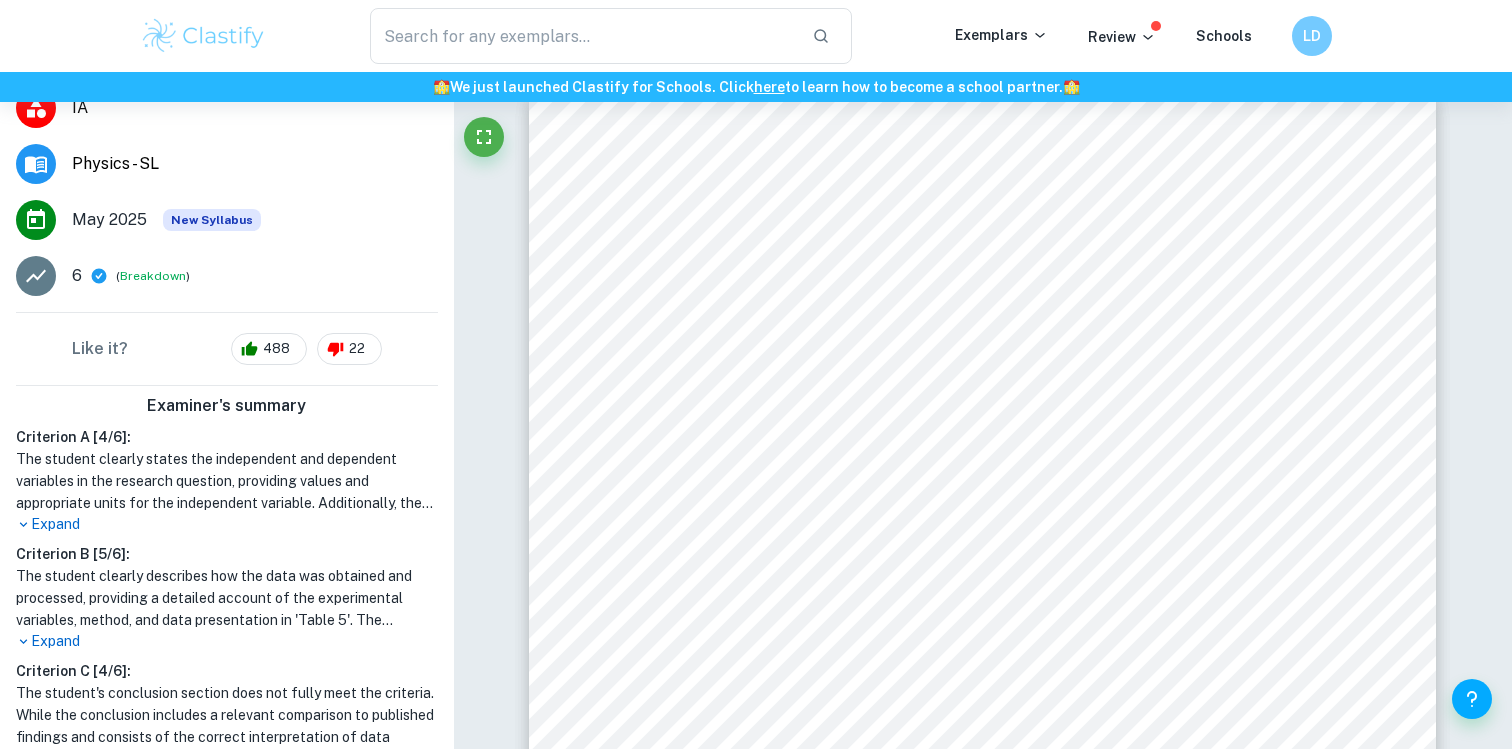 scroll, scrollTop: 298, scrollLeft: 0, axis: vertical 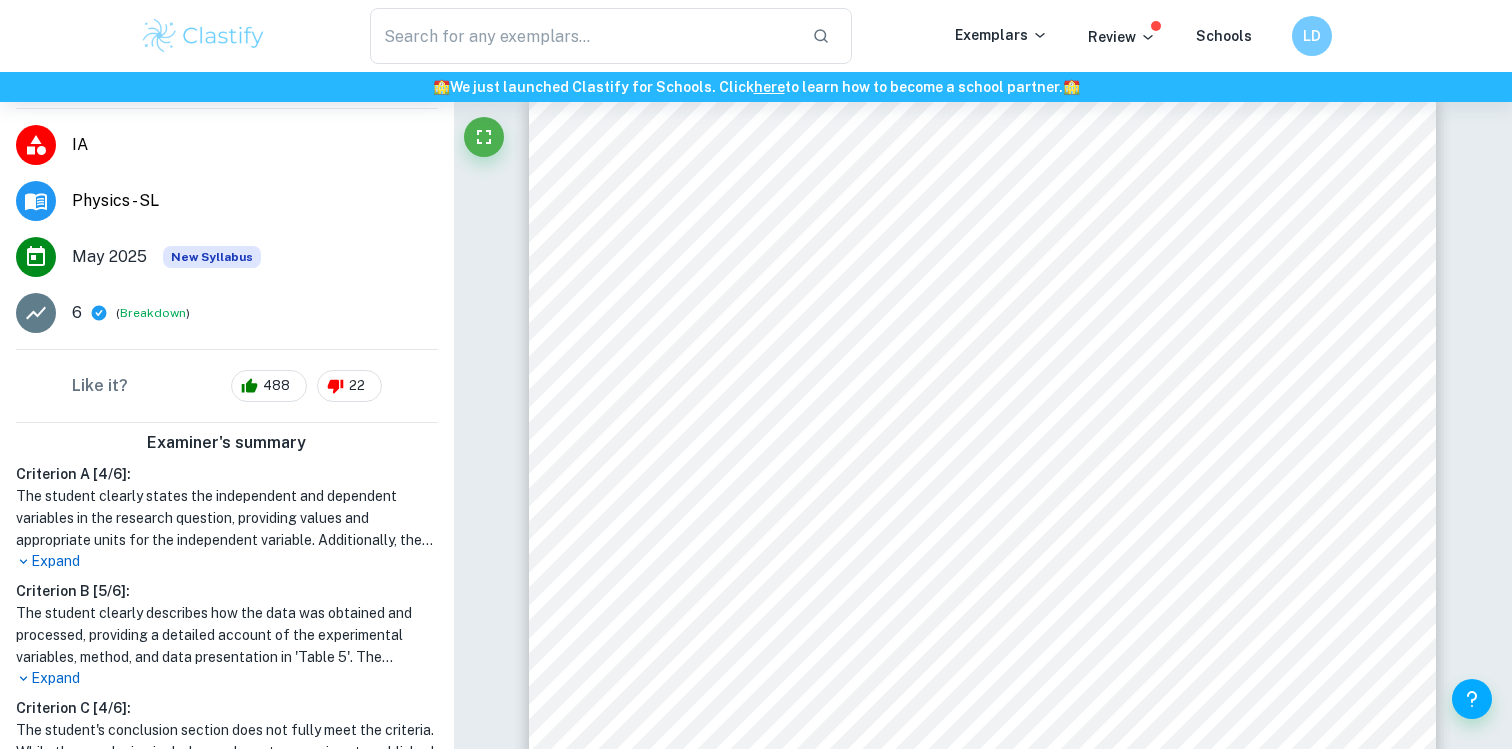 click on "Expand" at bounding box center [227, 561] 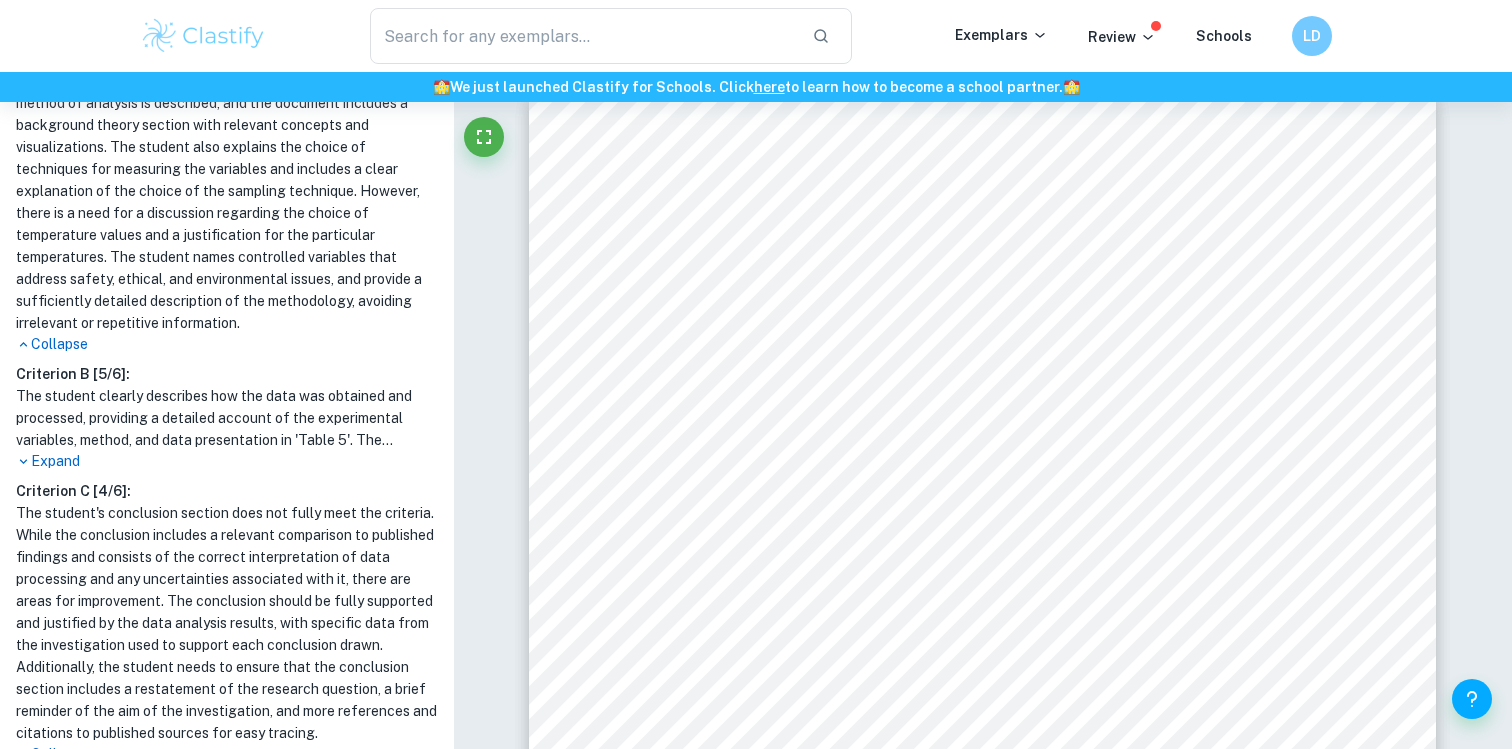 scroll, scrollTop: 762, scrollLeft: 0, axis: vertical 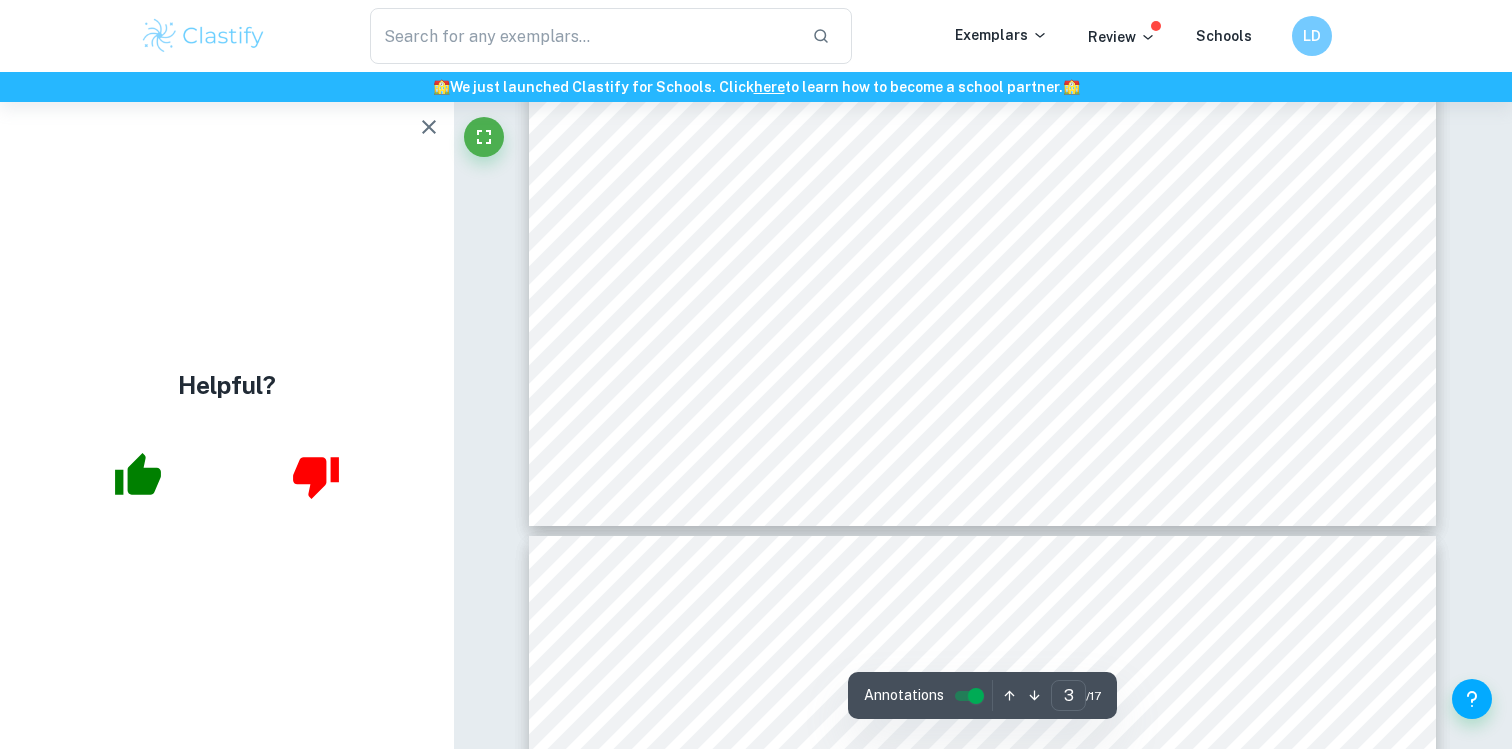 type on "4" 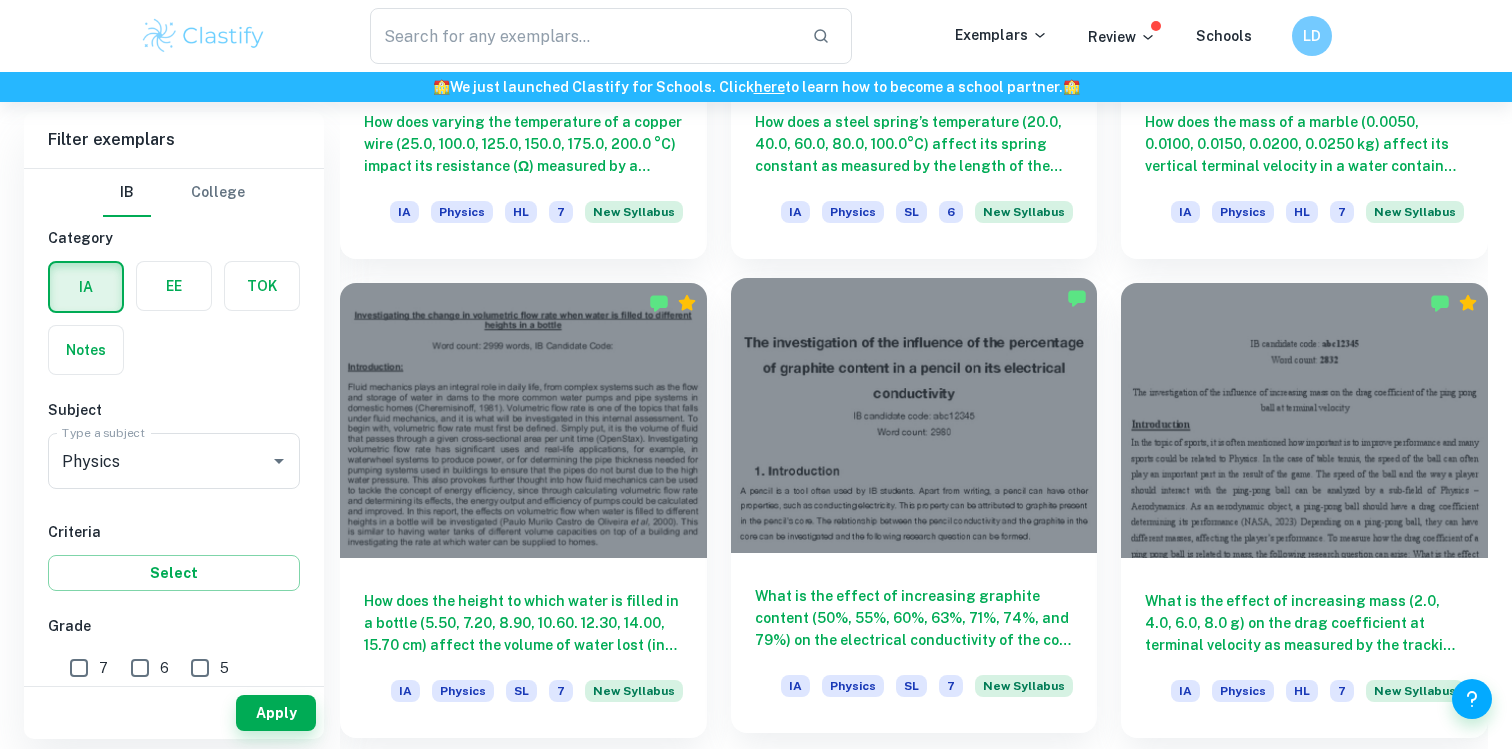 scroll, scrollTop: 1416, scrollLeft: 0, axis: vertical 